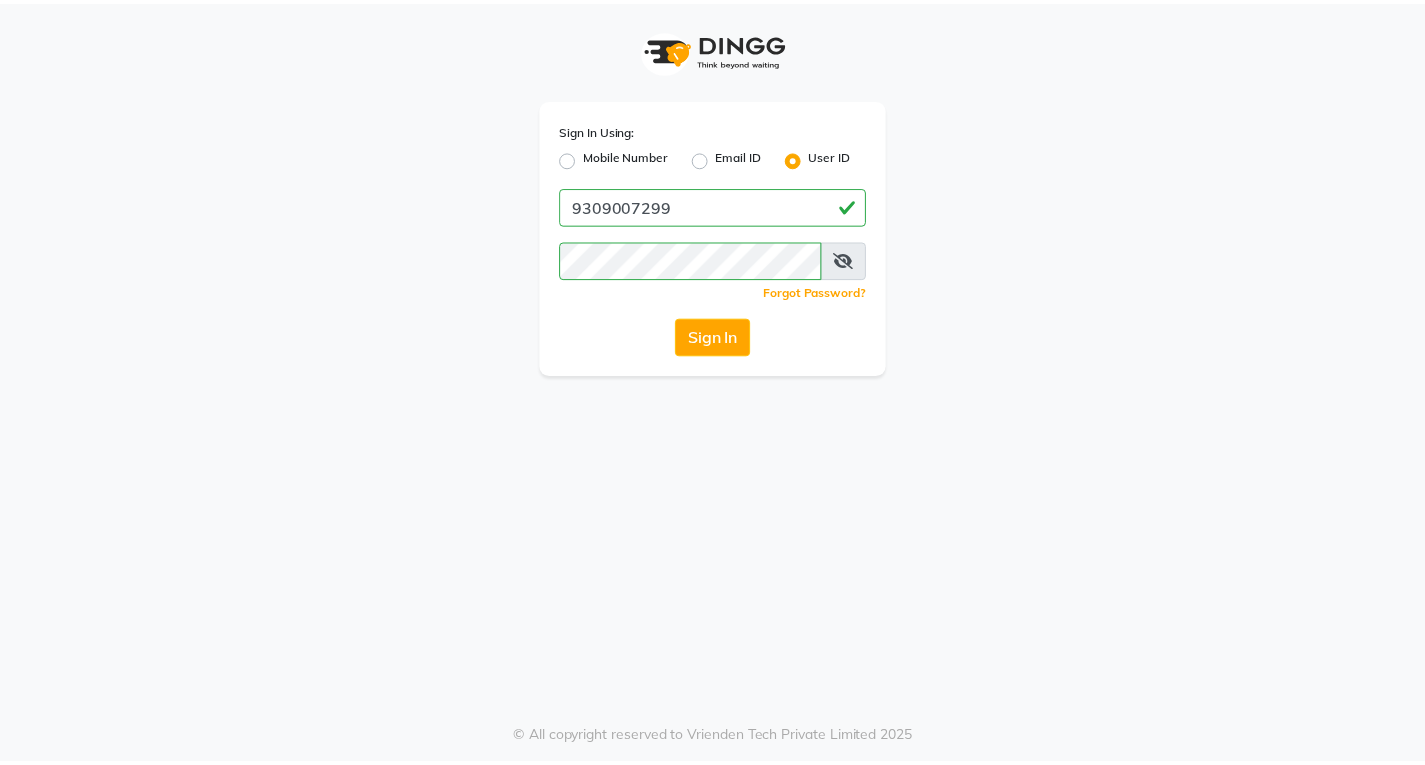 scroll, scrollTop: 0, scrollLeft: 0, axis: both 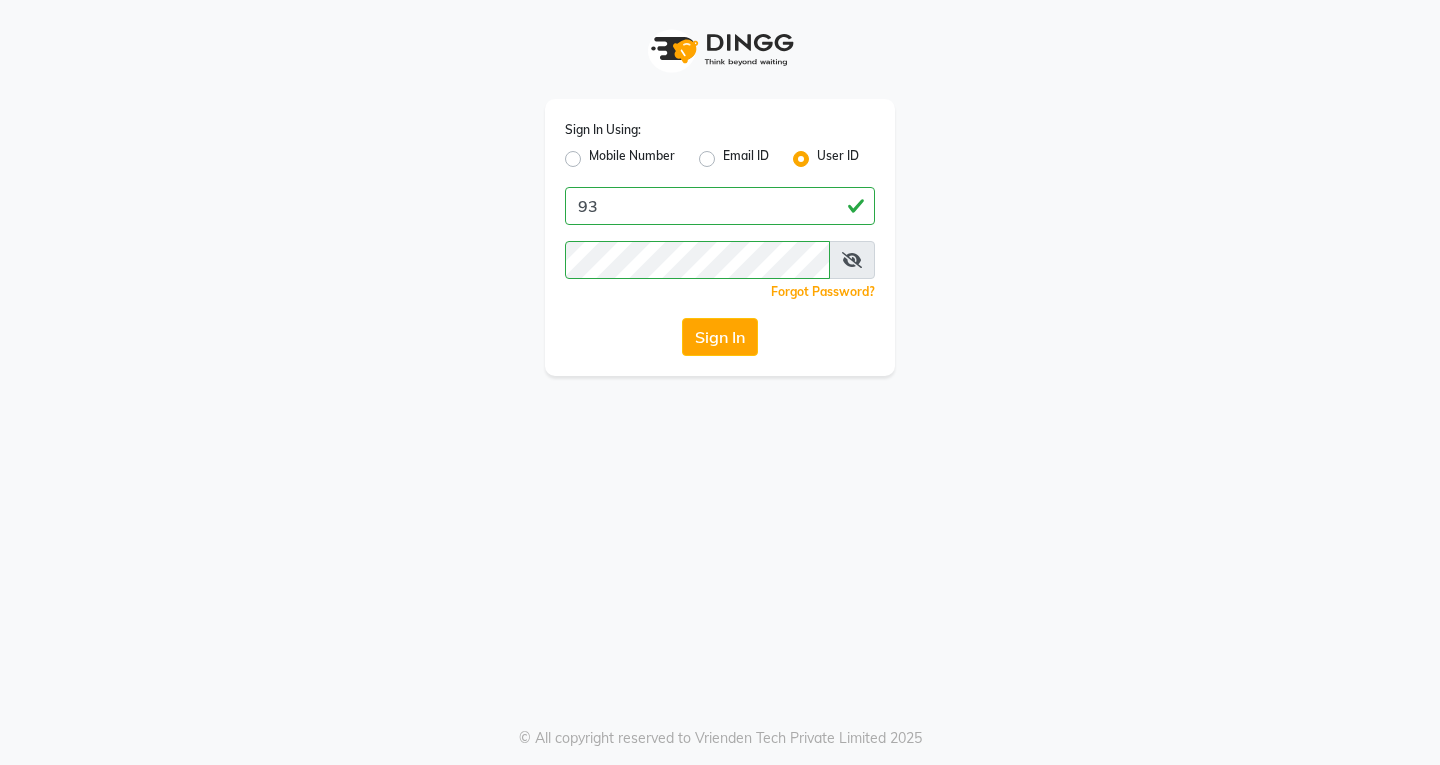 type on "9" 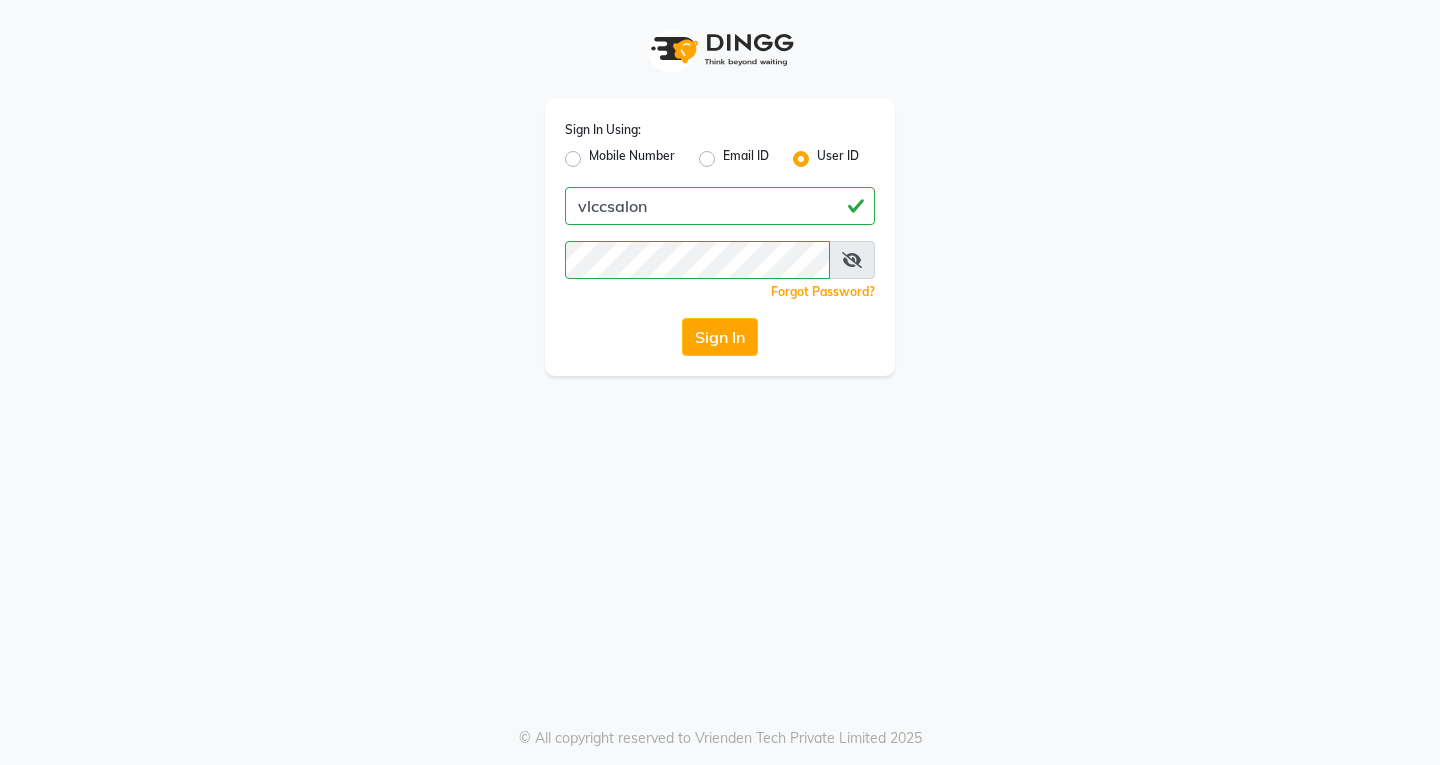 type on "vlccsalon" 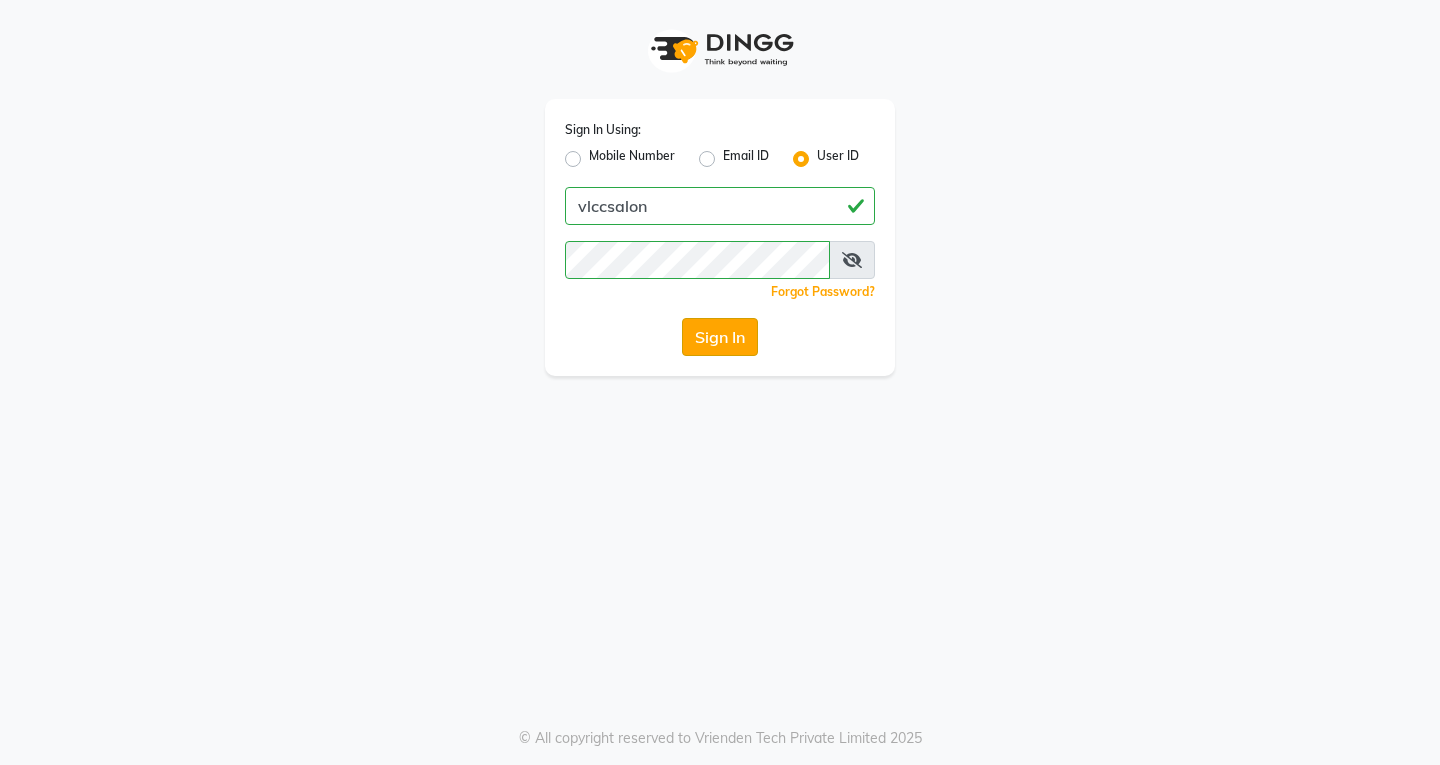 click on "Sign In" 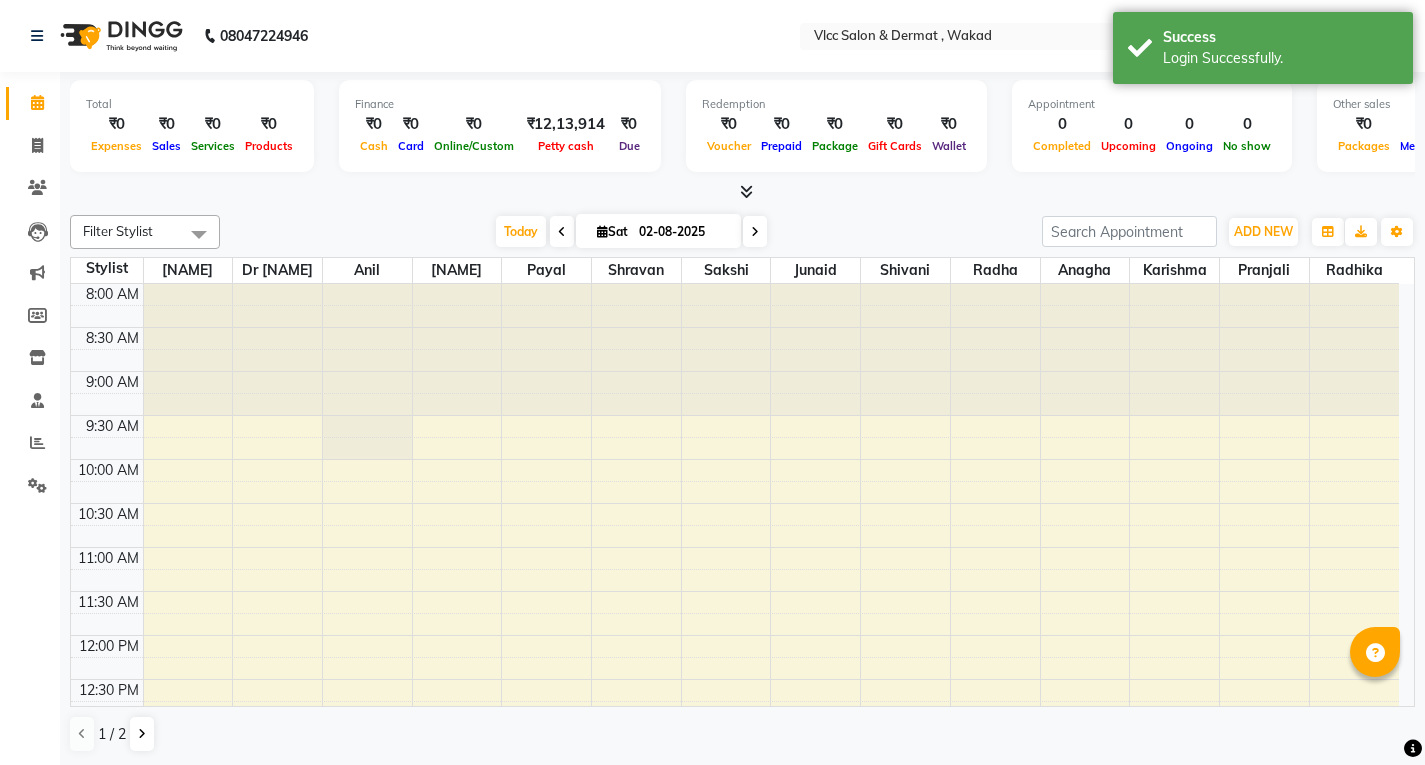 scroll, scrollTop: 0, scrollLeft: 0, axis: both 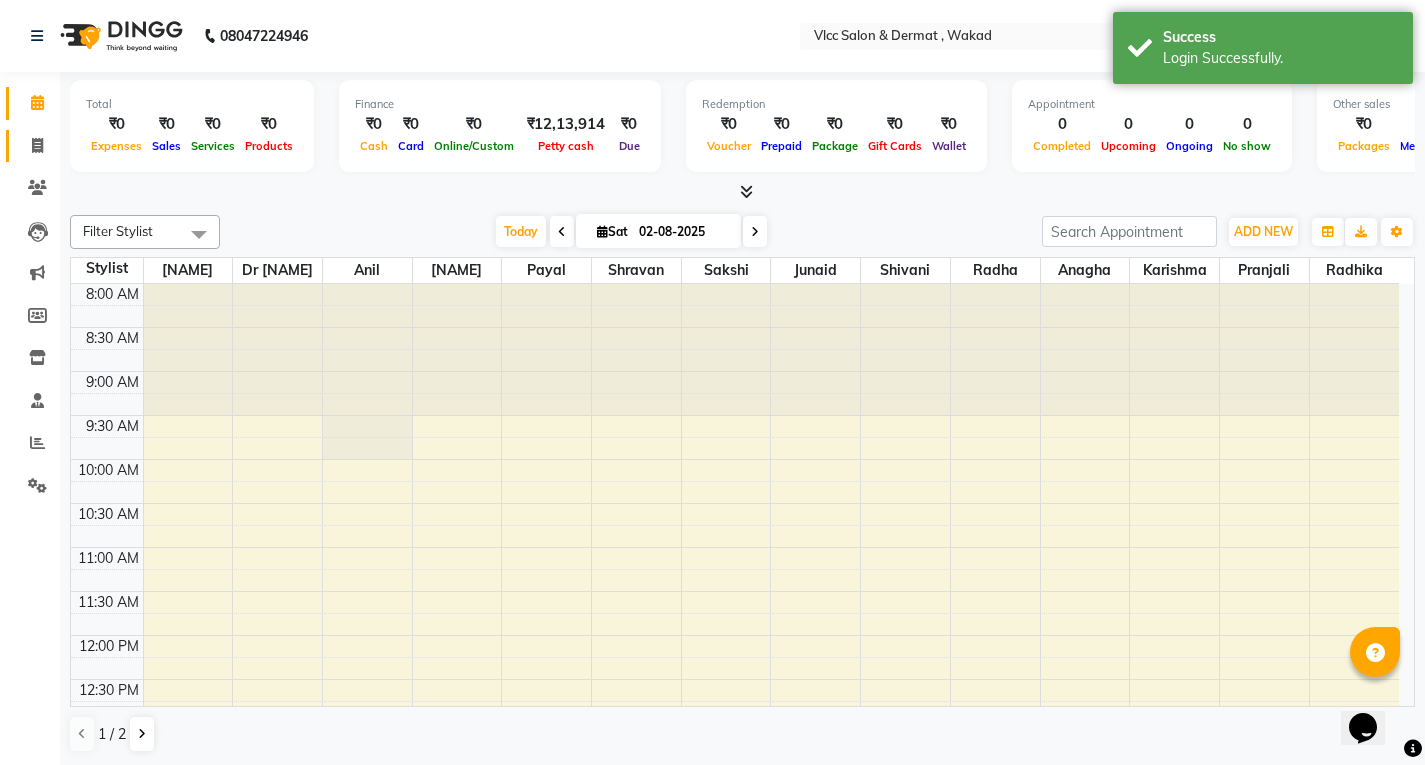 click on "Invoice" 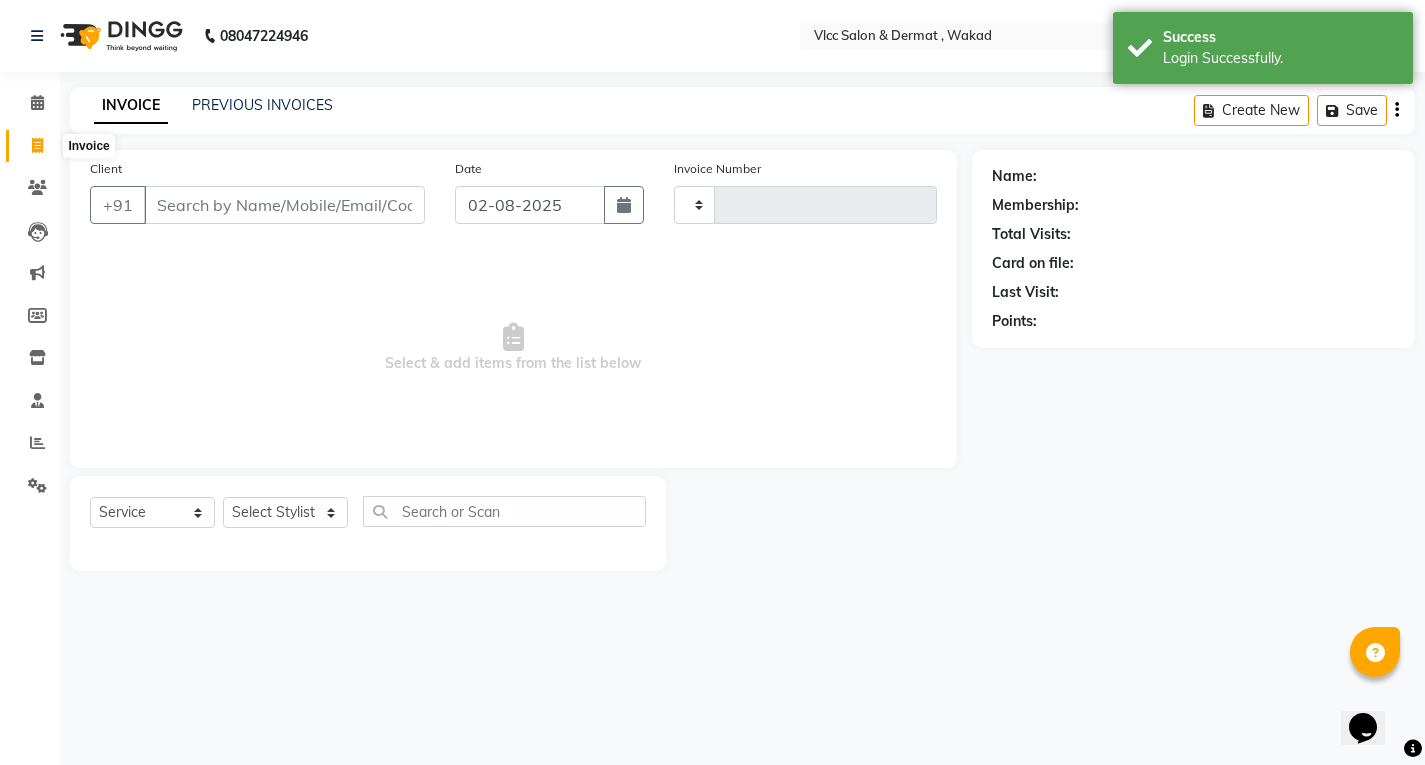 type on "1079" 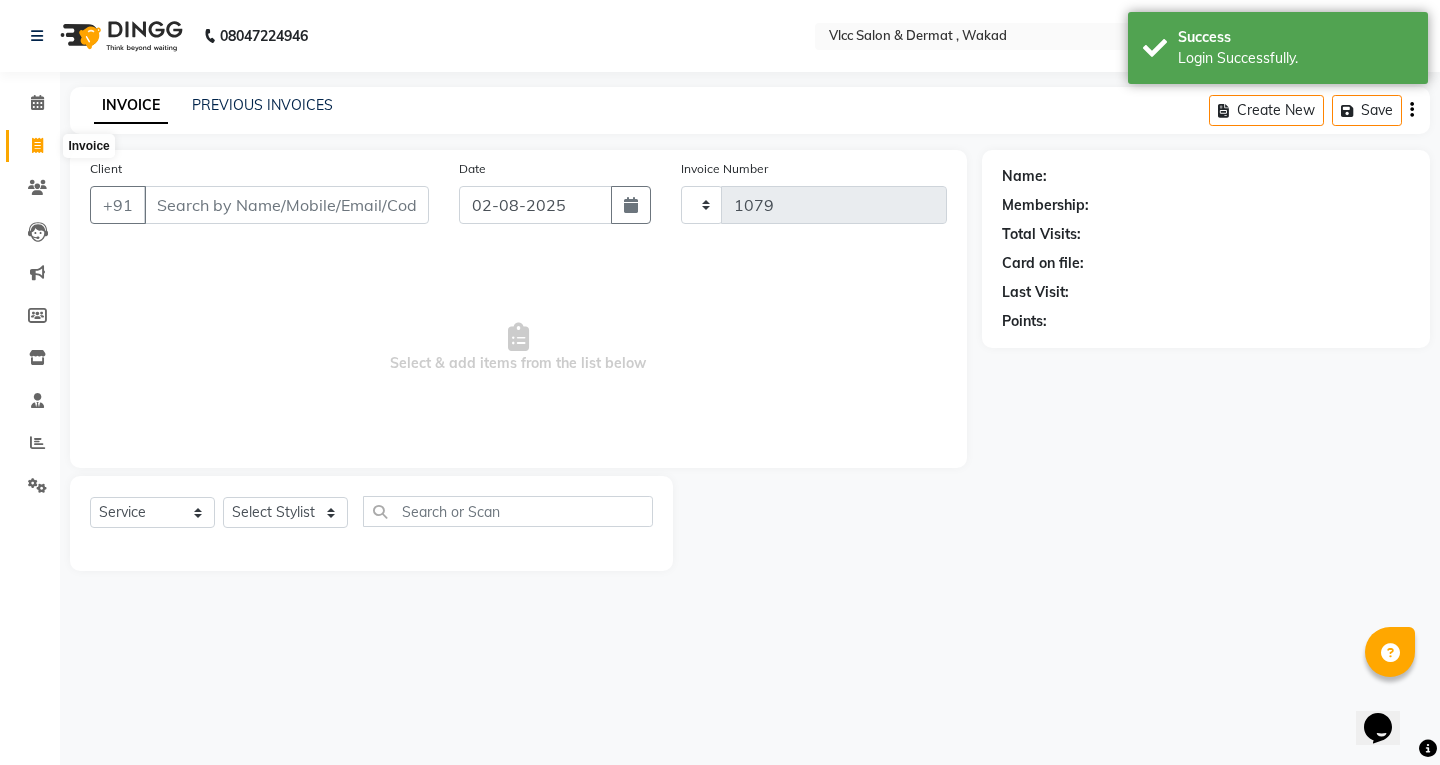 select on "5256" 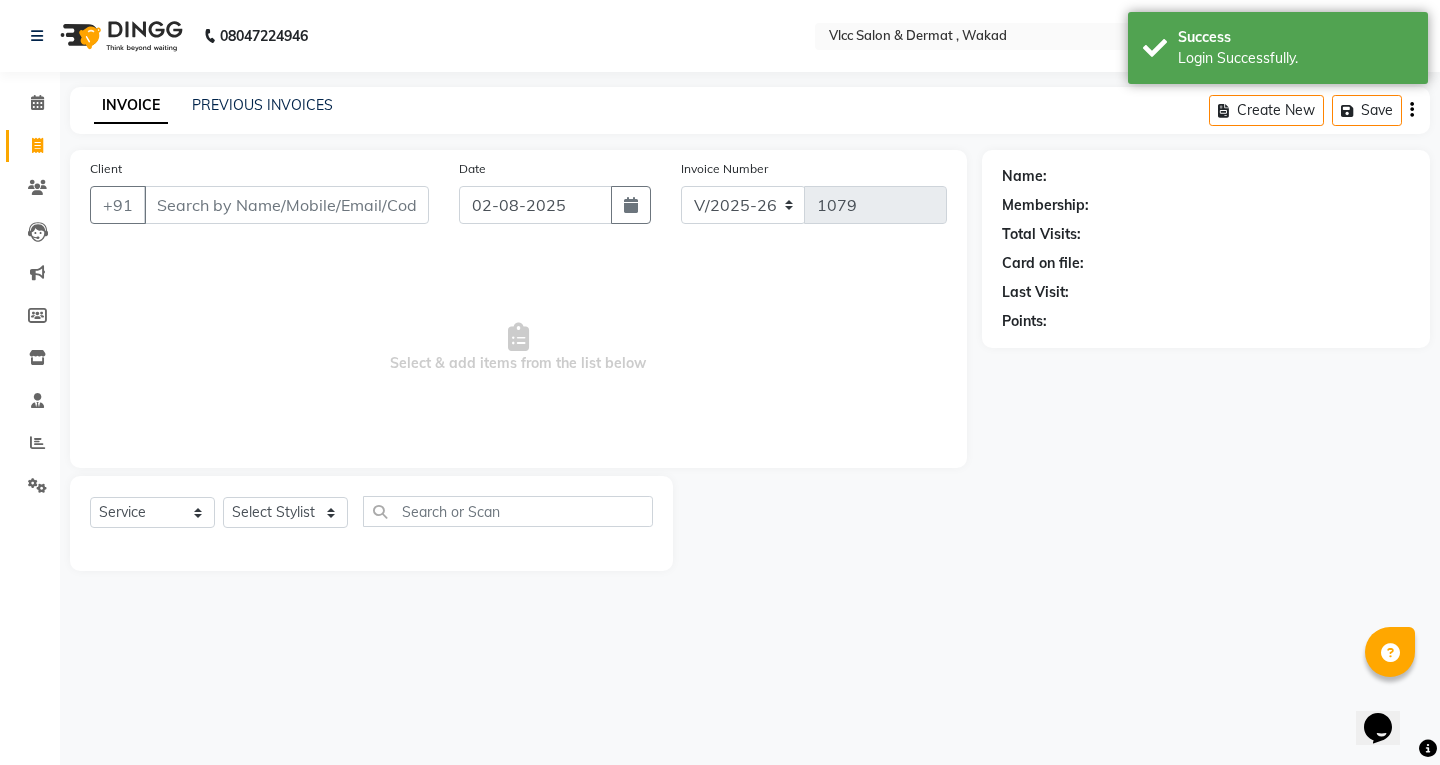 click on "Client" at bounding box center [286, 205] 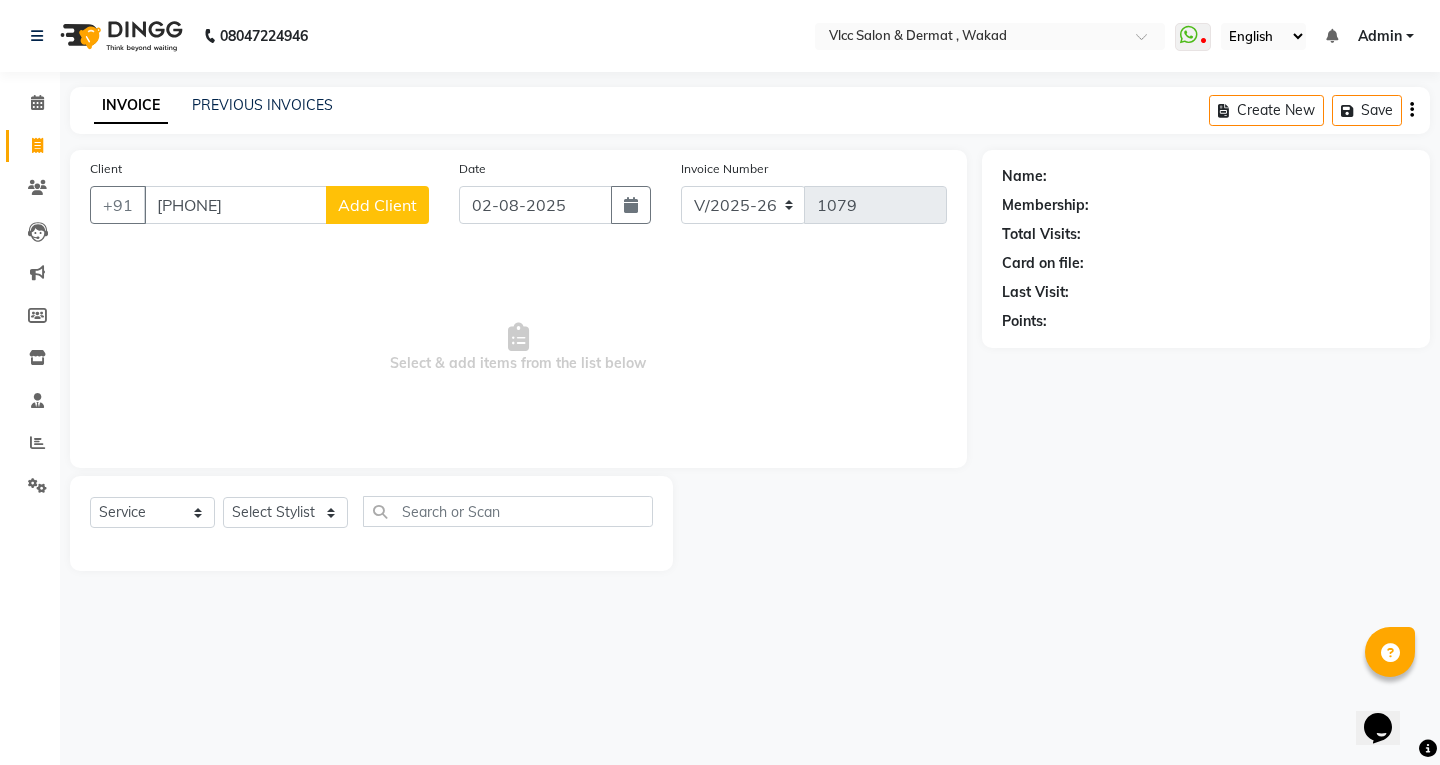 type on "[PHONE]" 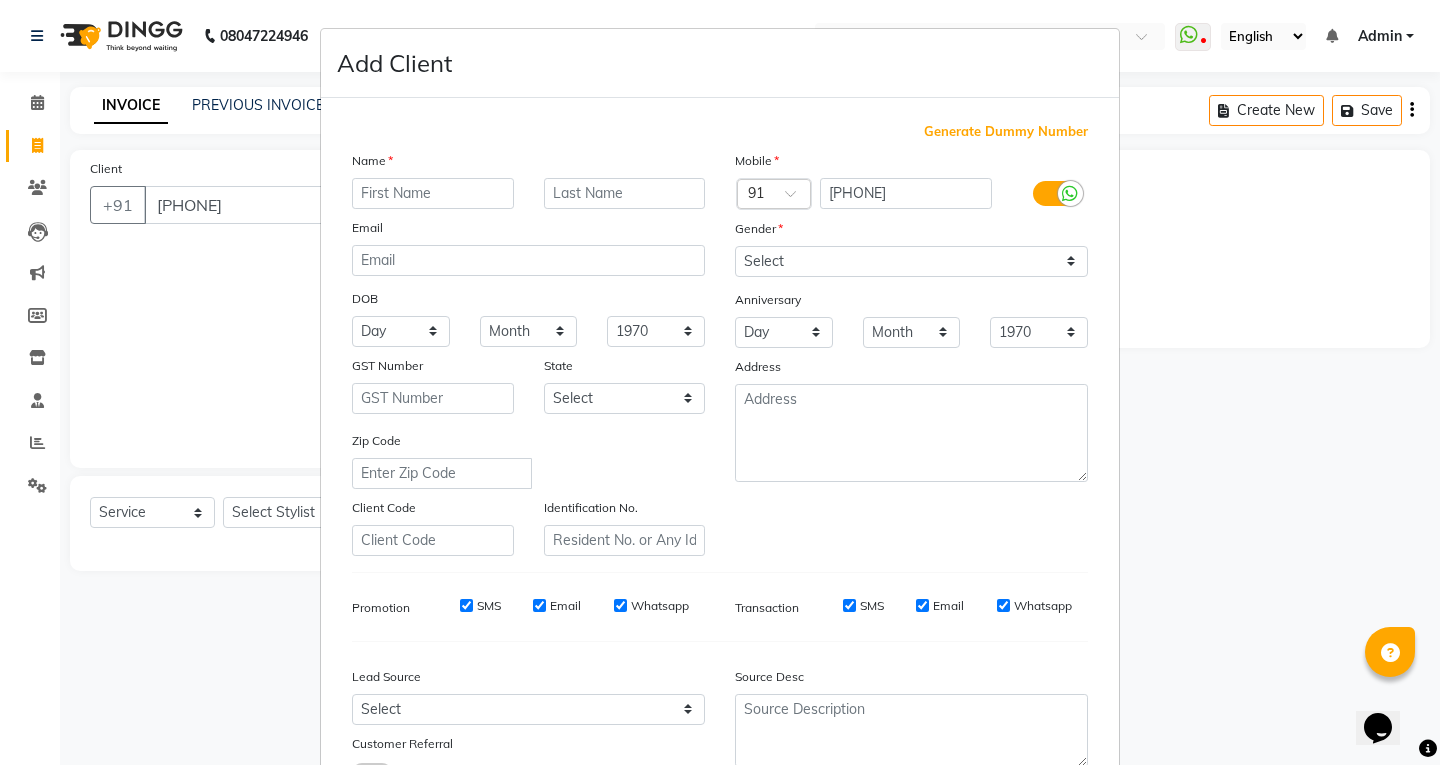 click at bounding box center [433, 193] 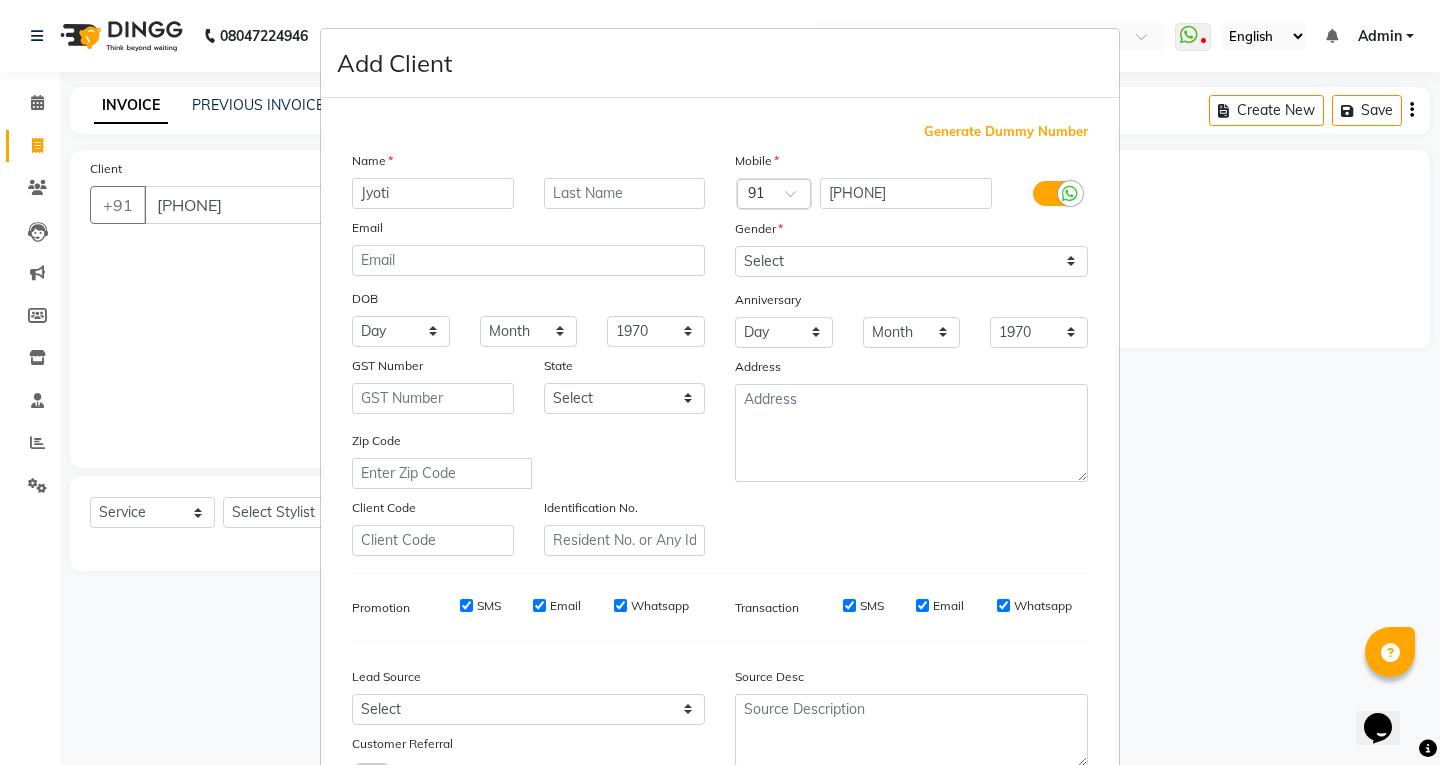 type on "Jyoti" 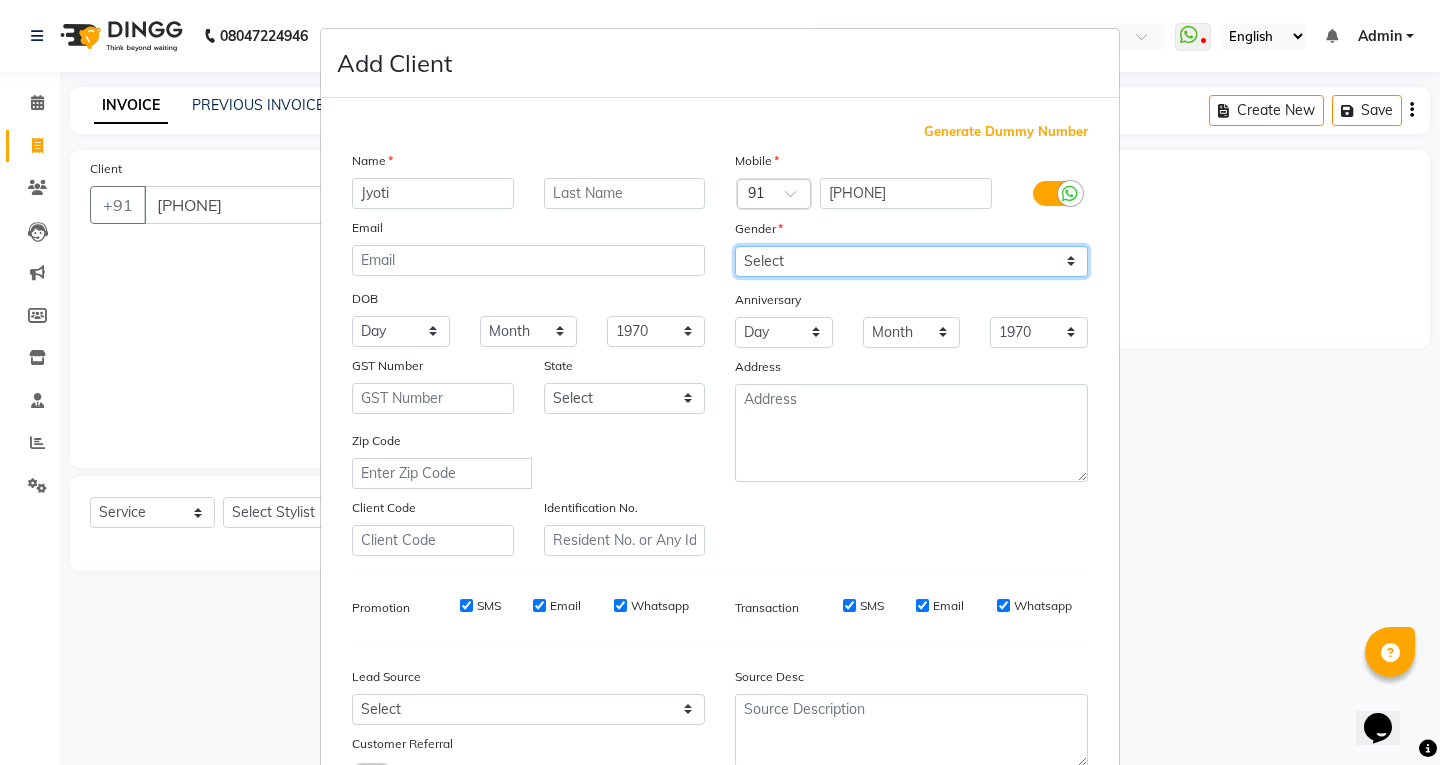 drag, startPoint x: 784, startPoint y: 257, endPoint x: 796, endPoint y: 276, distance: 22.472204 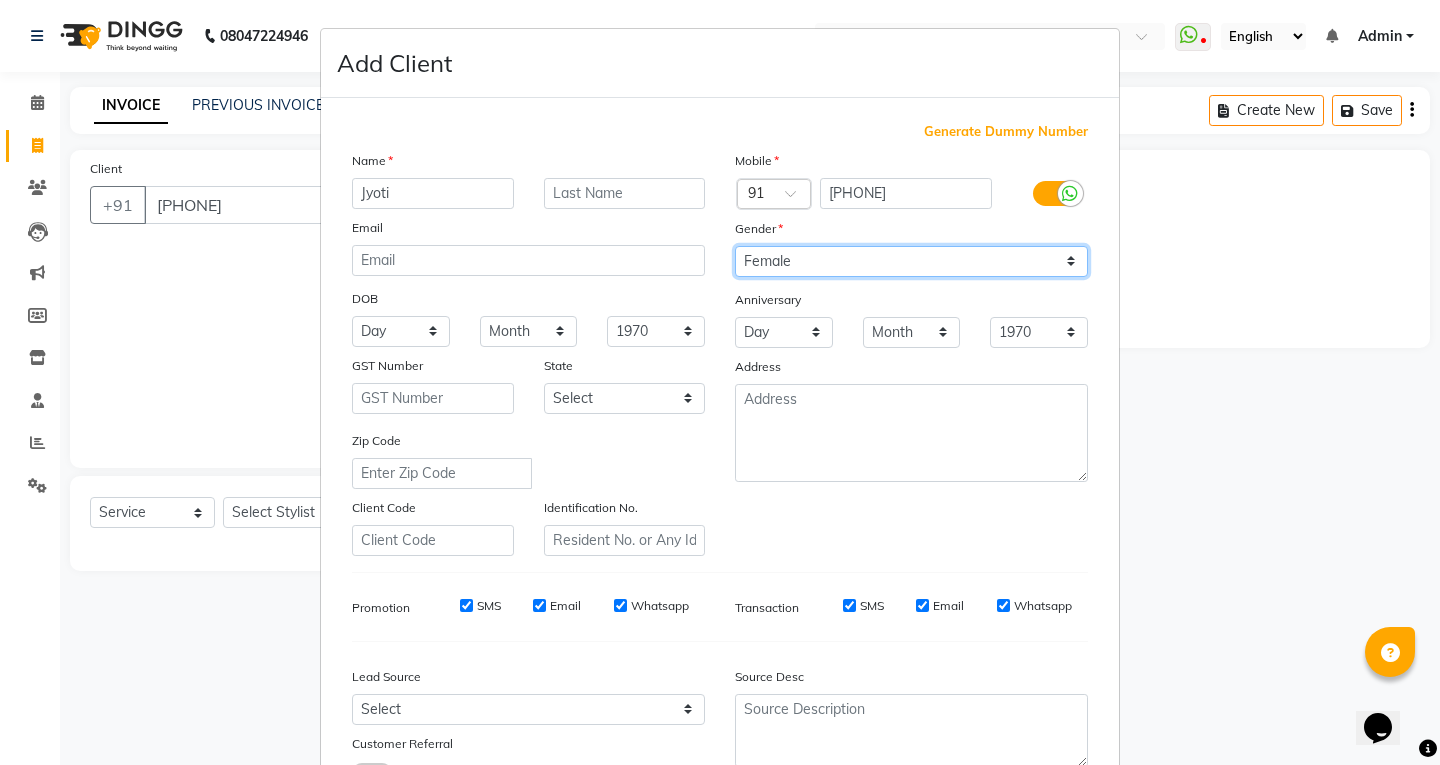 click on "Select Male Female Other Prefer Not To Say" at bounding box center [911, 261] 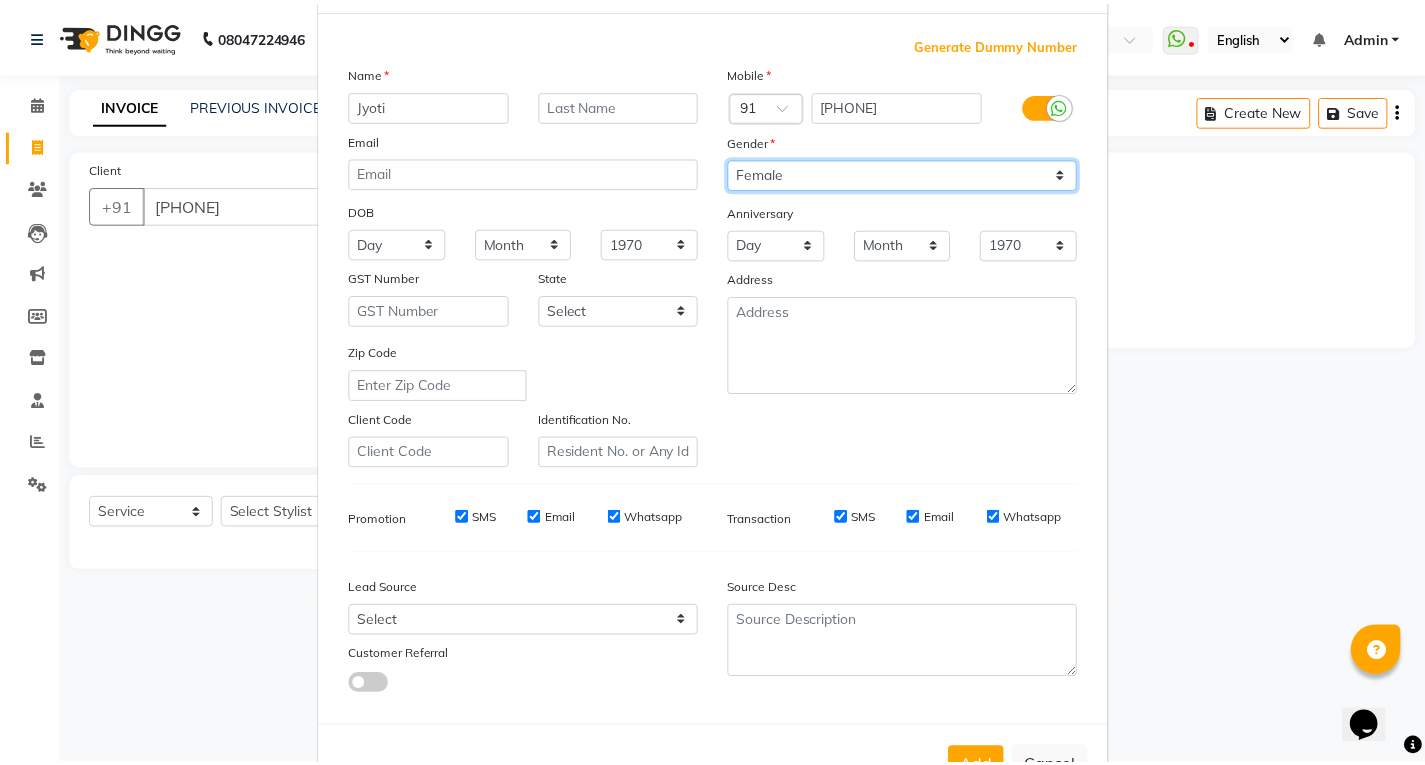 scroll, scrollTop: 158, scrollLeft: 0, axis: vertical 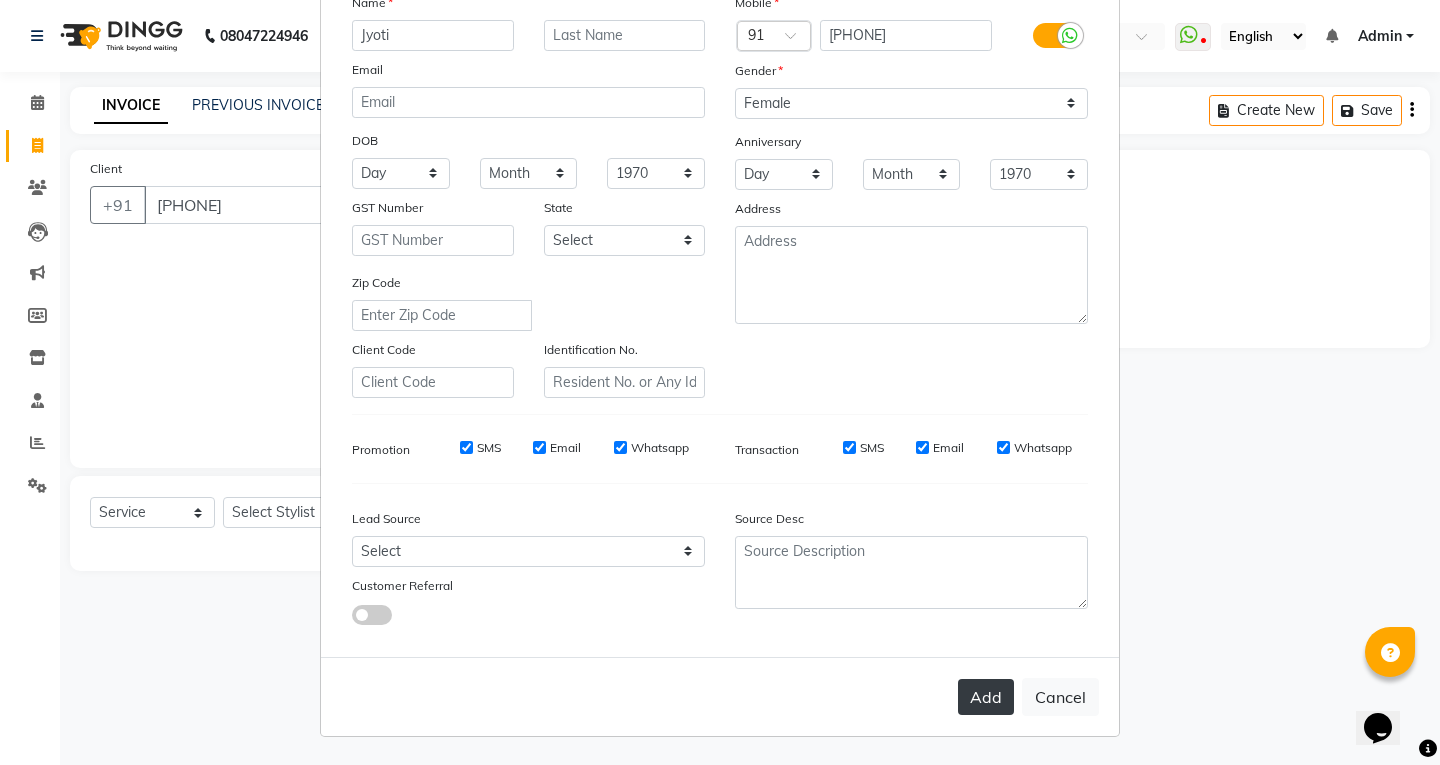 click on "Add" at bounding box center (986, 697) 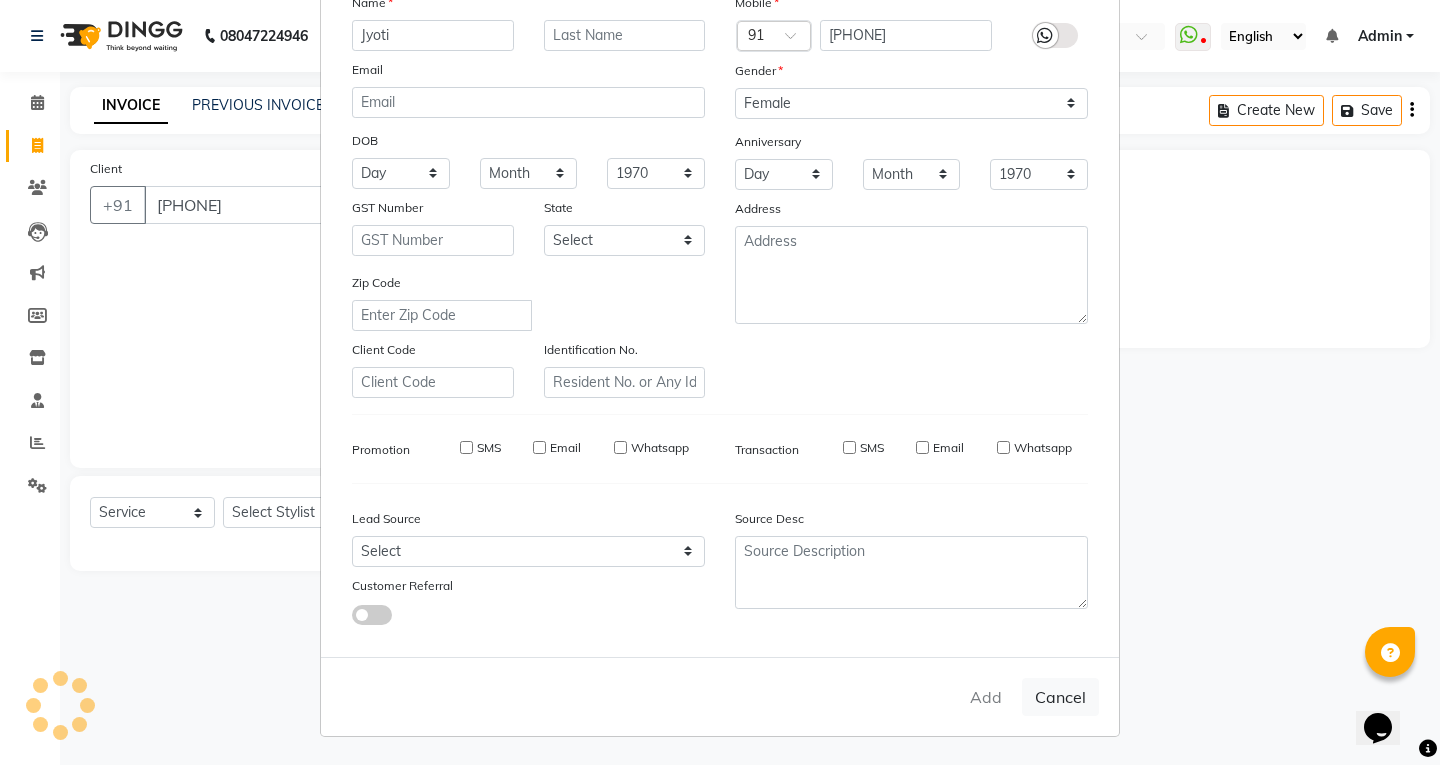type 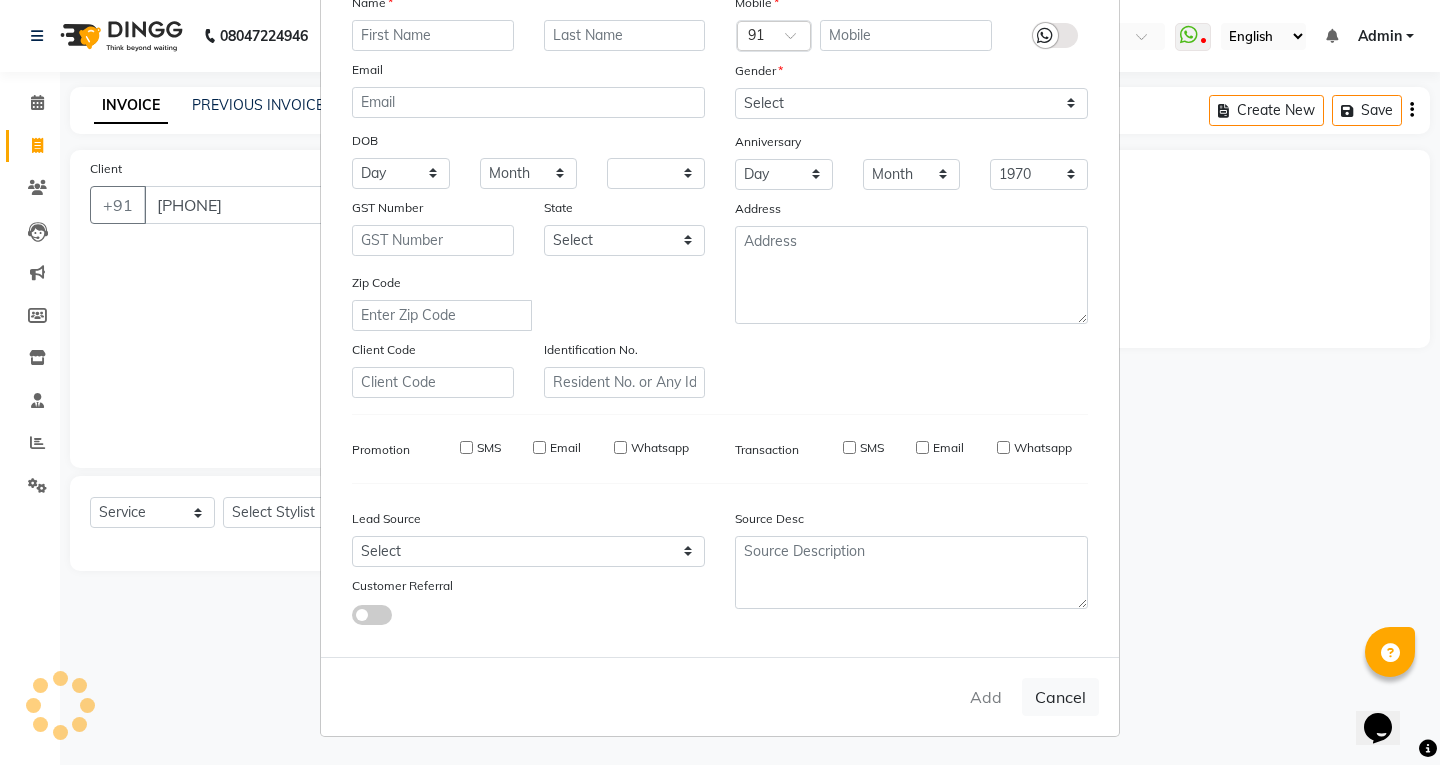 select 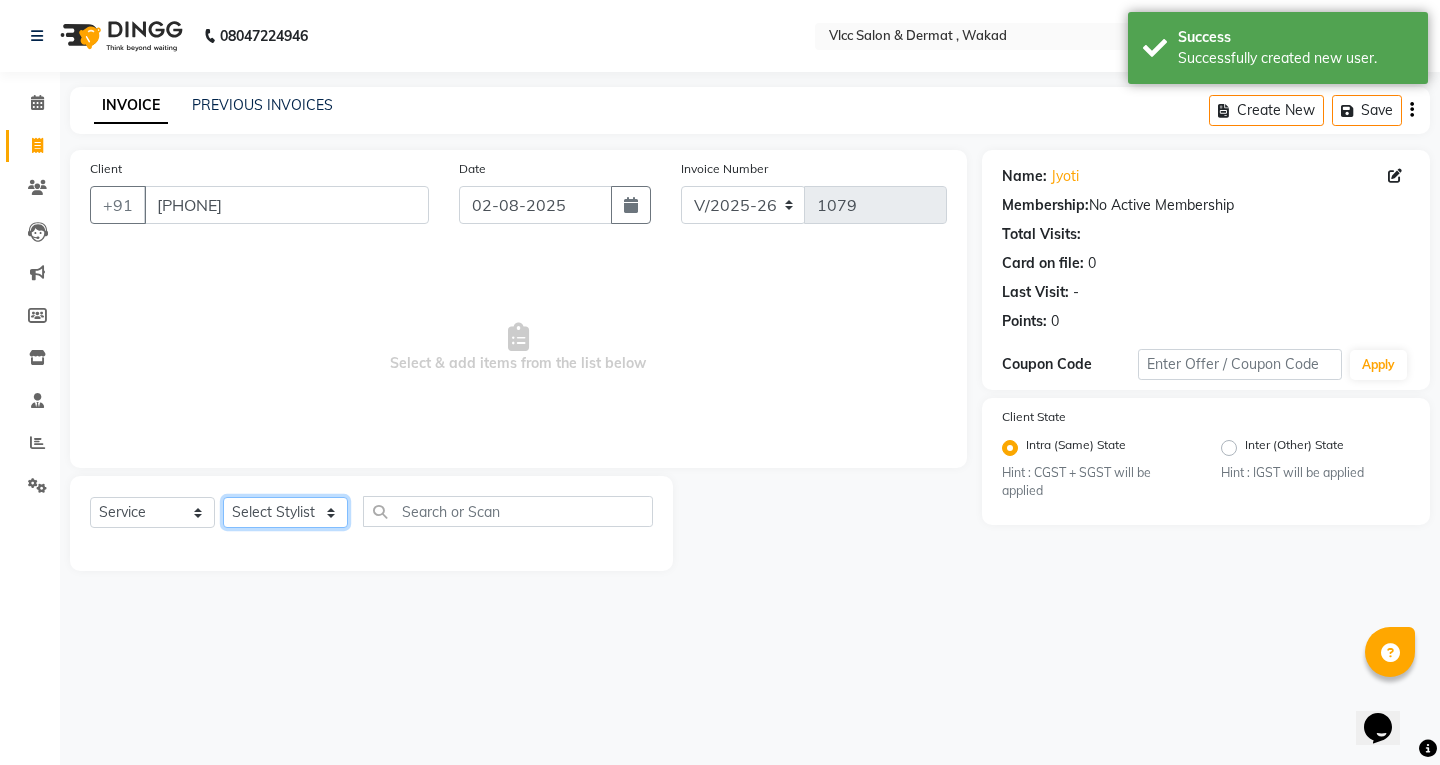 click on "Select Stylist [NAME] [NAME] [NAME] [NAME] [NAME] [NAME] [NAME] [NAME] [NAME] [NAME] [NAME] [NAME] [NAME] [NAME] [NAME] [NAME] [NAME] [NAME]" 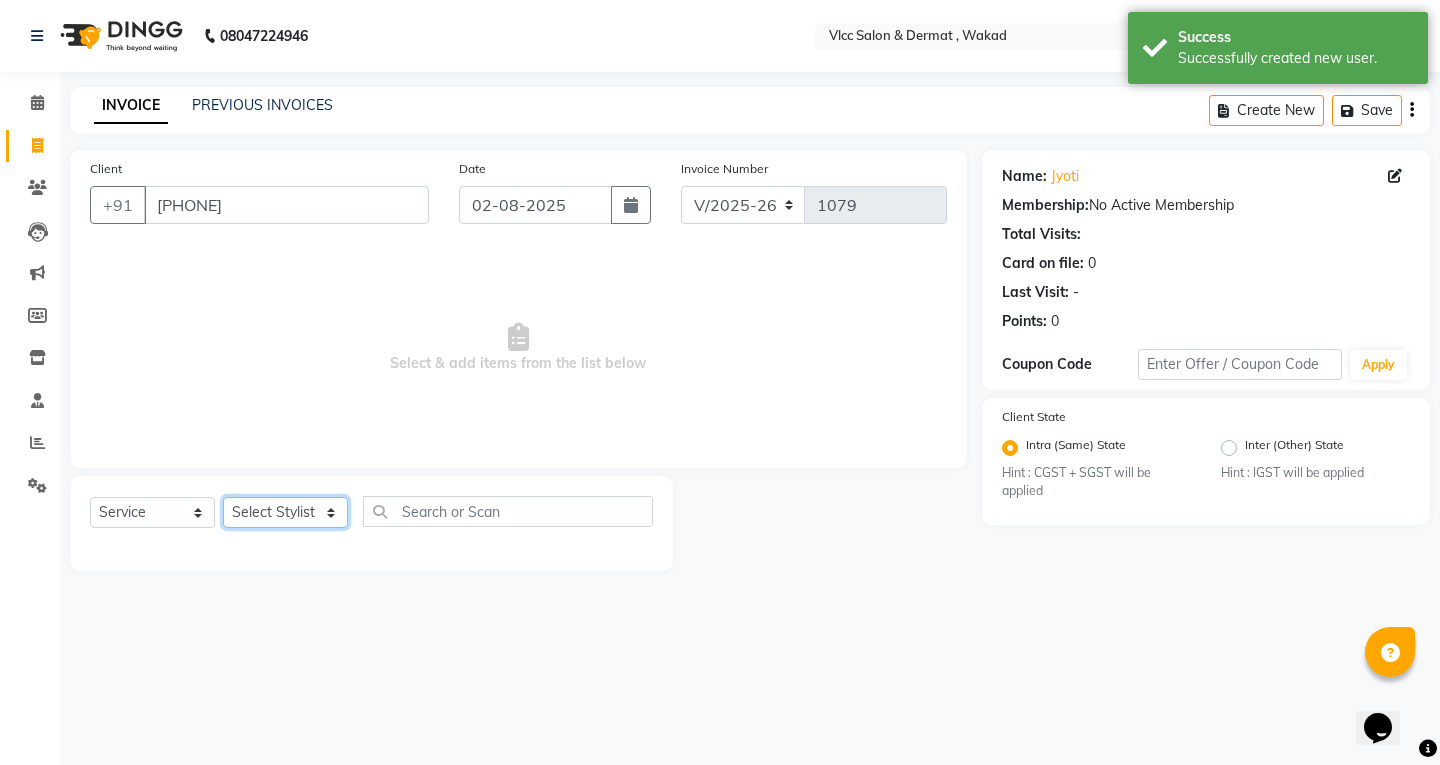 select on "61236" 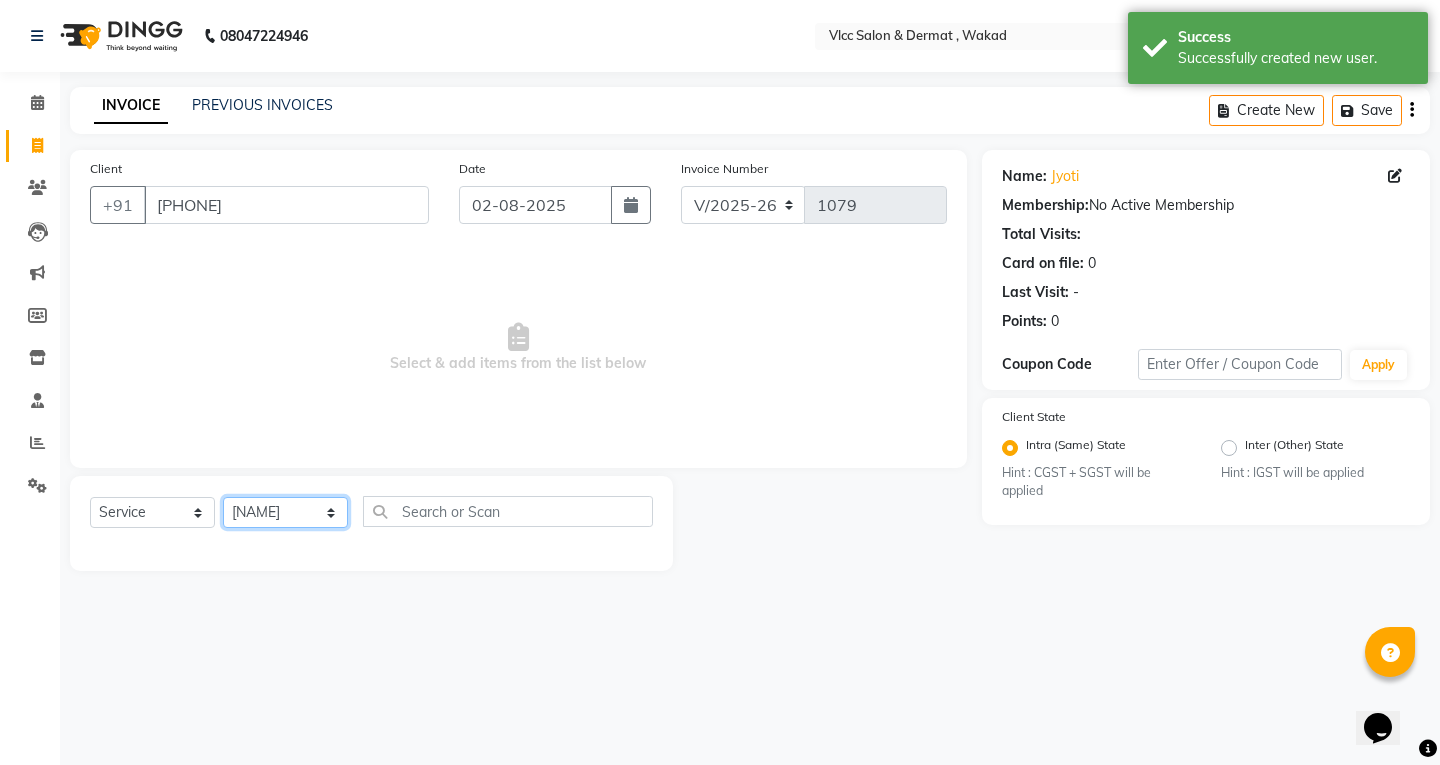 click on "Select Stylist [NAME] [NAME] [NAME] [NAME] [NAME] [NAME] [NAME] [NAME] [NAME] [NAME] [NAME] [NAME] [NAME] [NAME] [NAME] [NAME] [NAME] [NAME]" 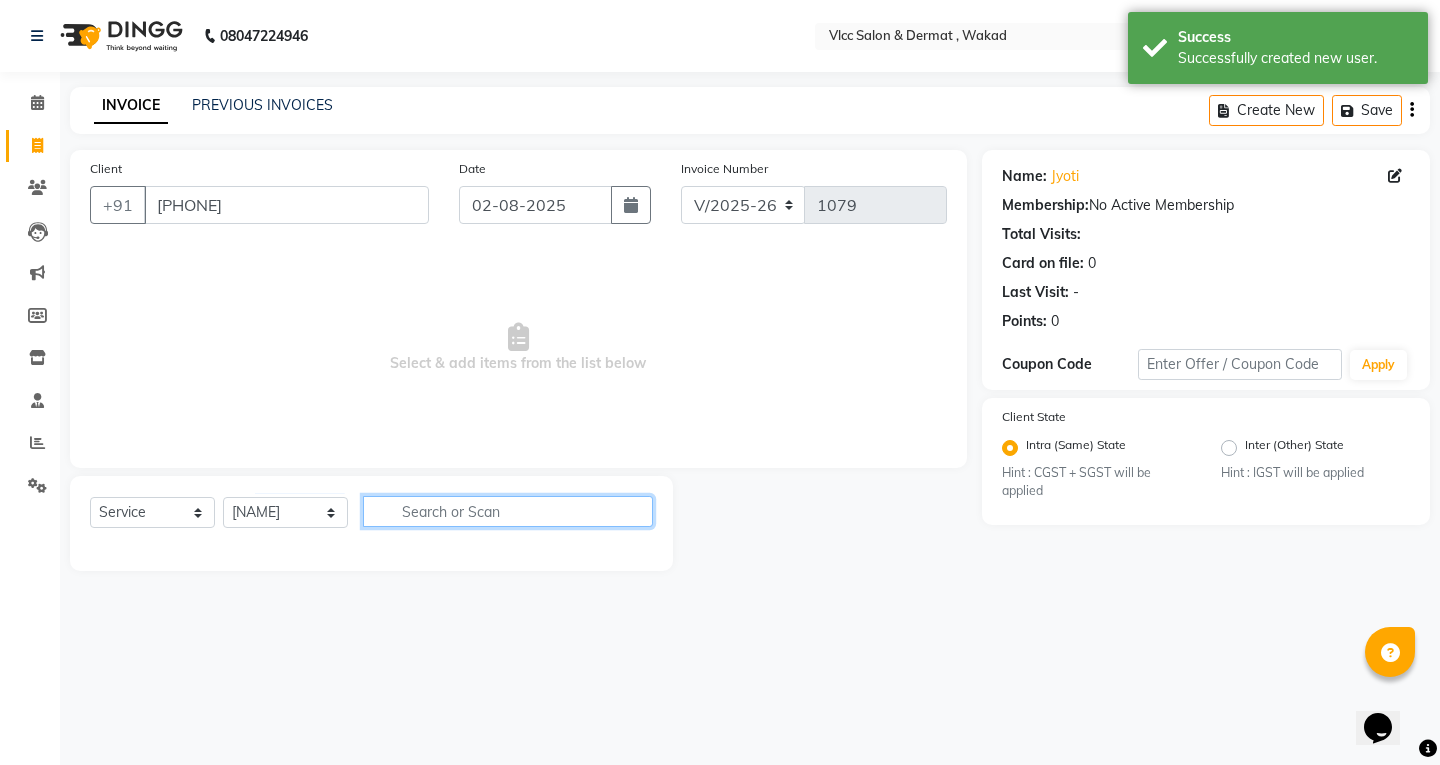 click 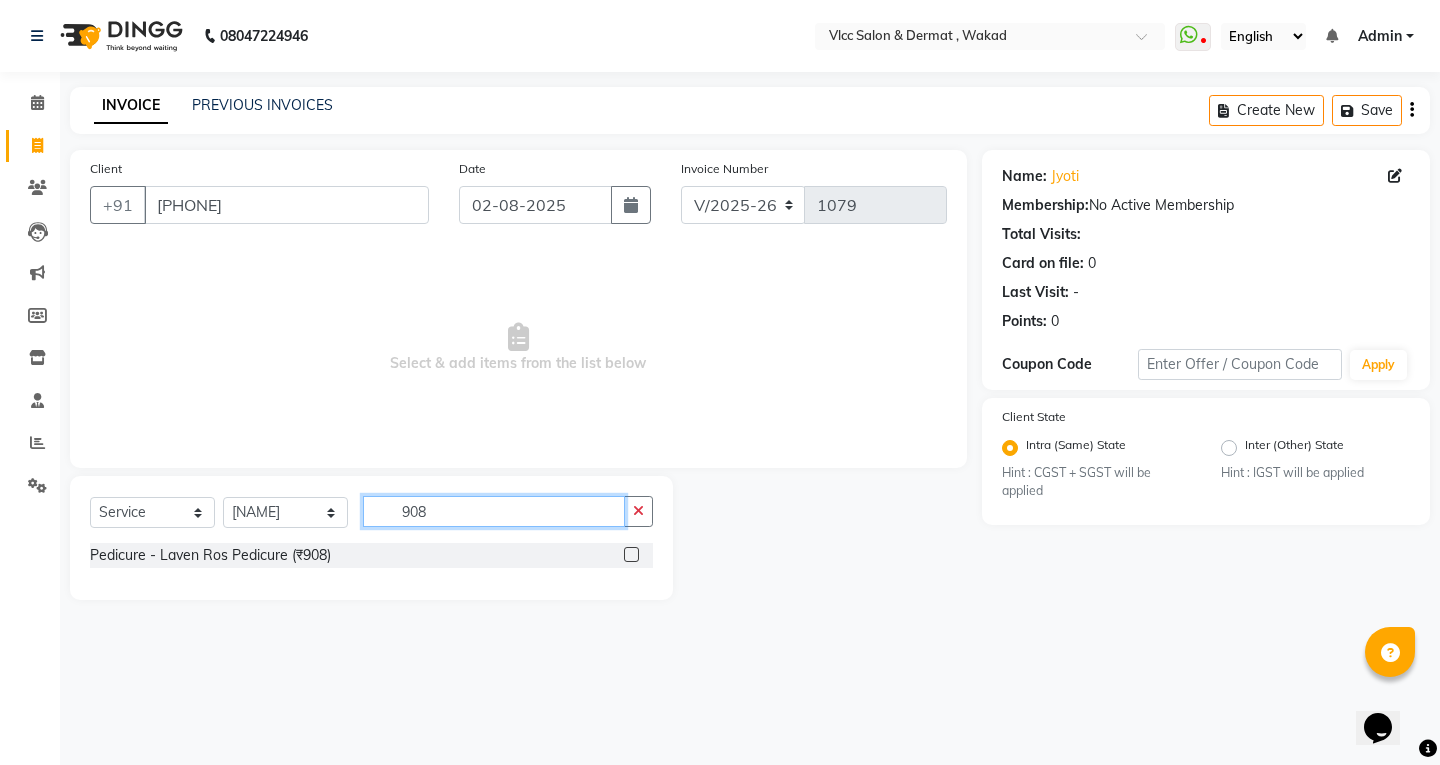 type on "908" 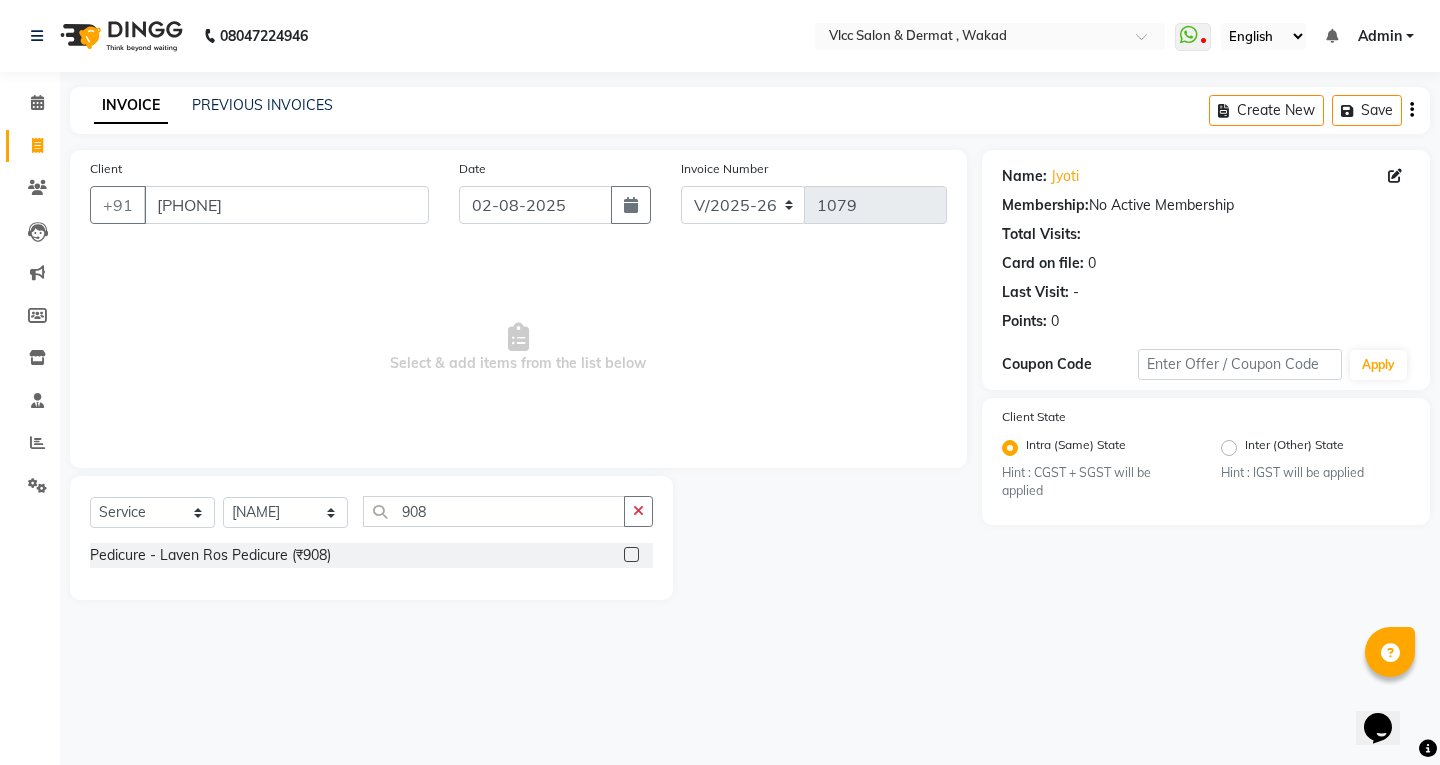 click 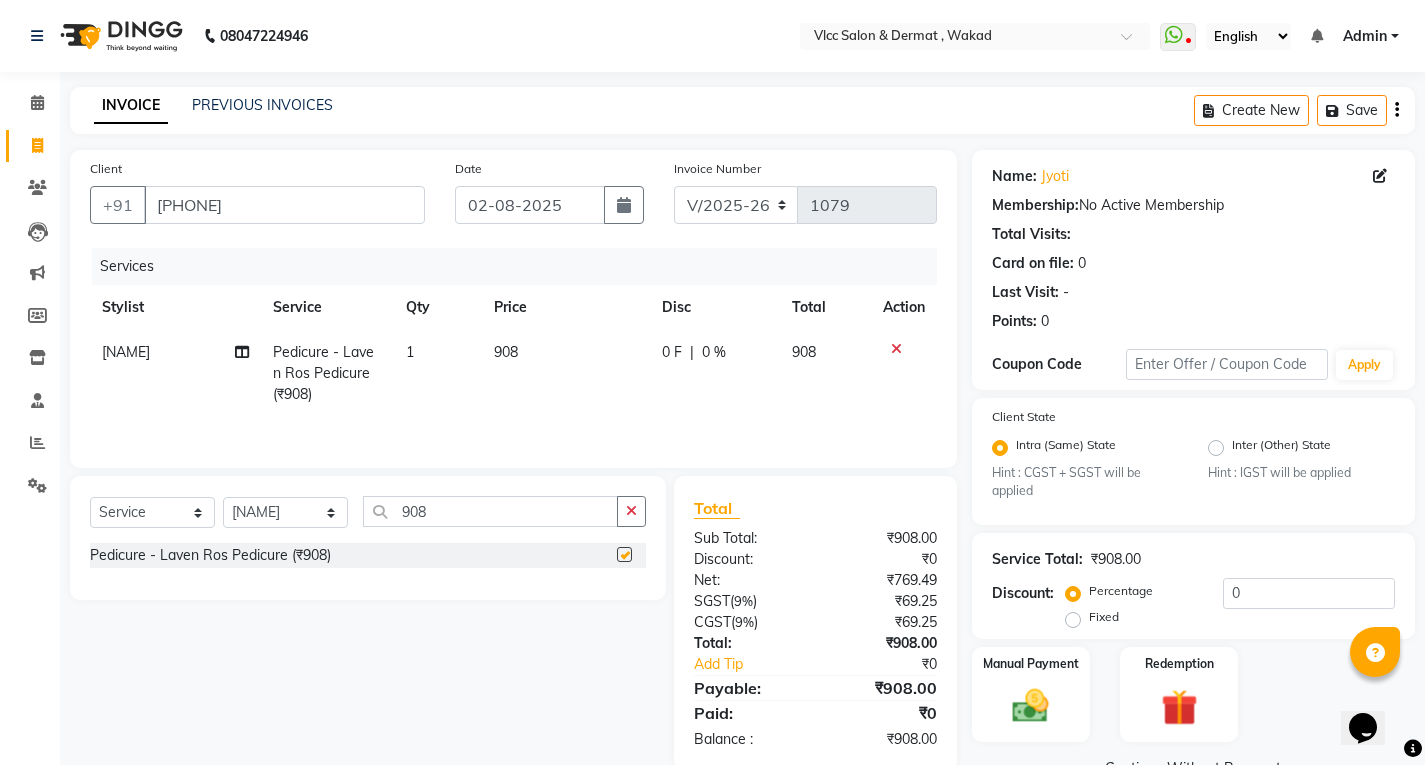 checkbox on "false" 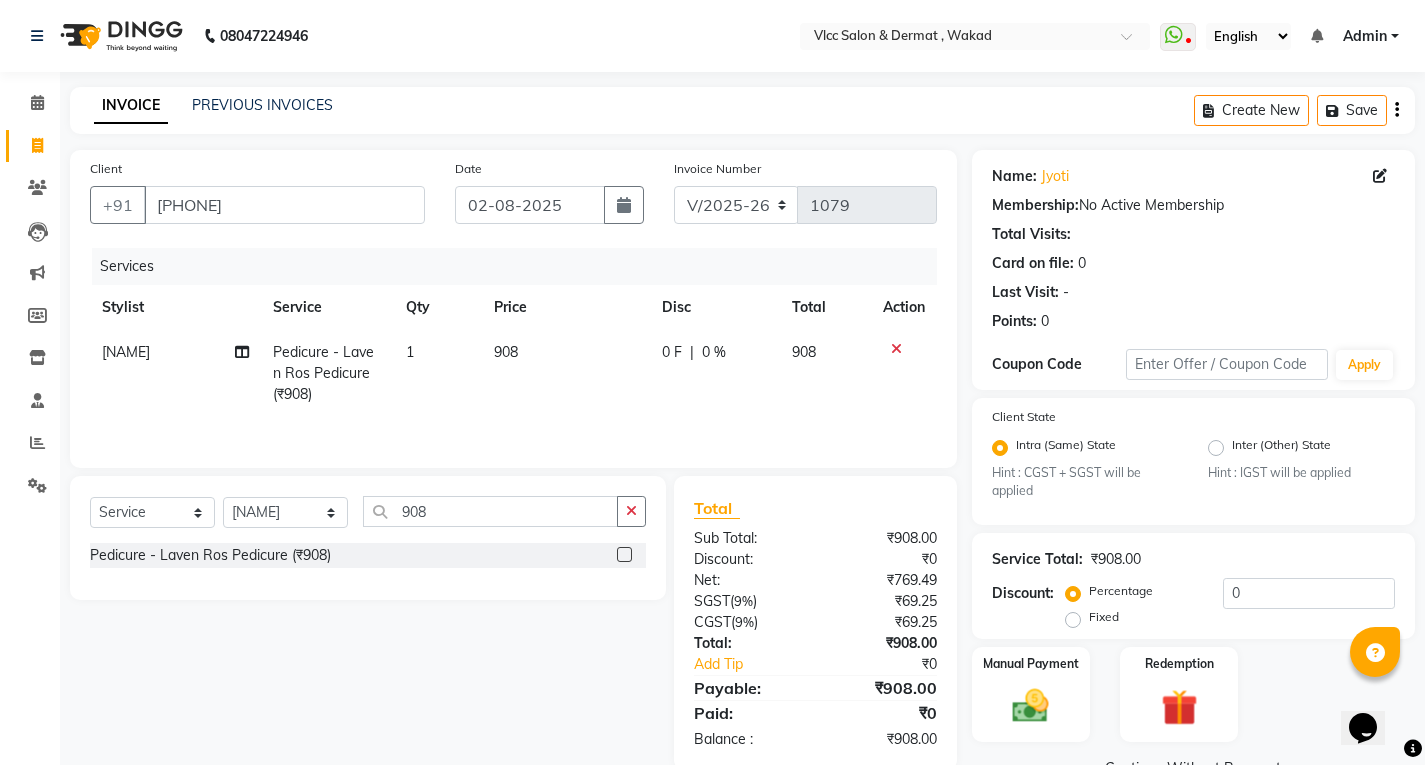 scroll, scrollTop: 48, scrollLeft: 0, axis: vertical 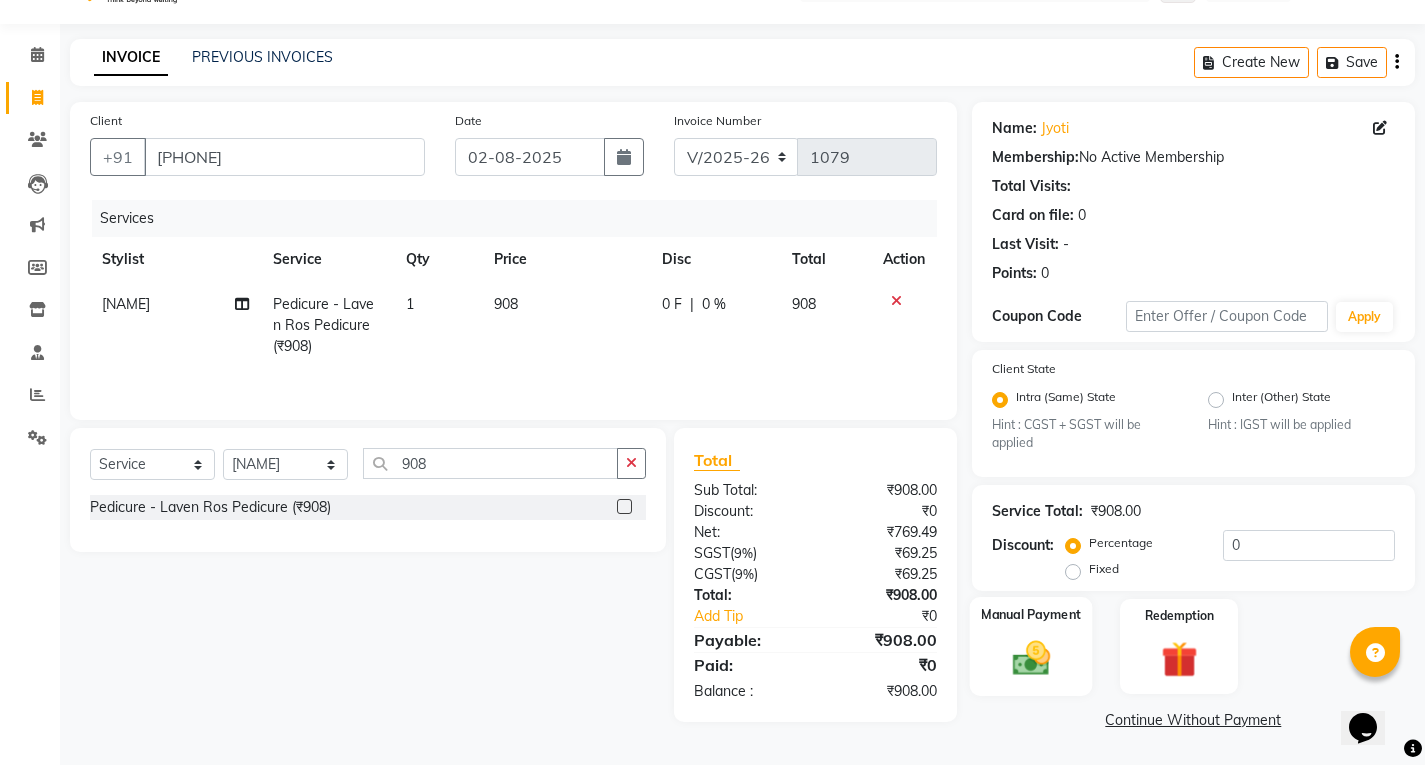 click 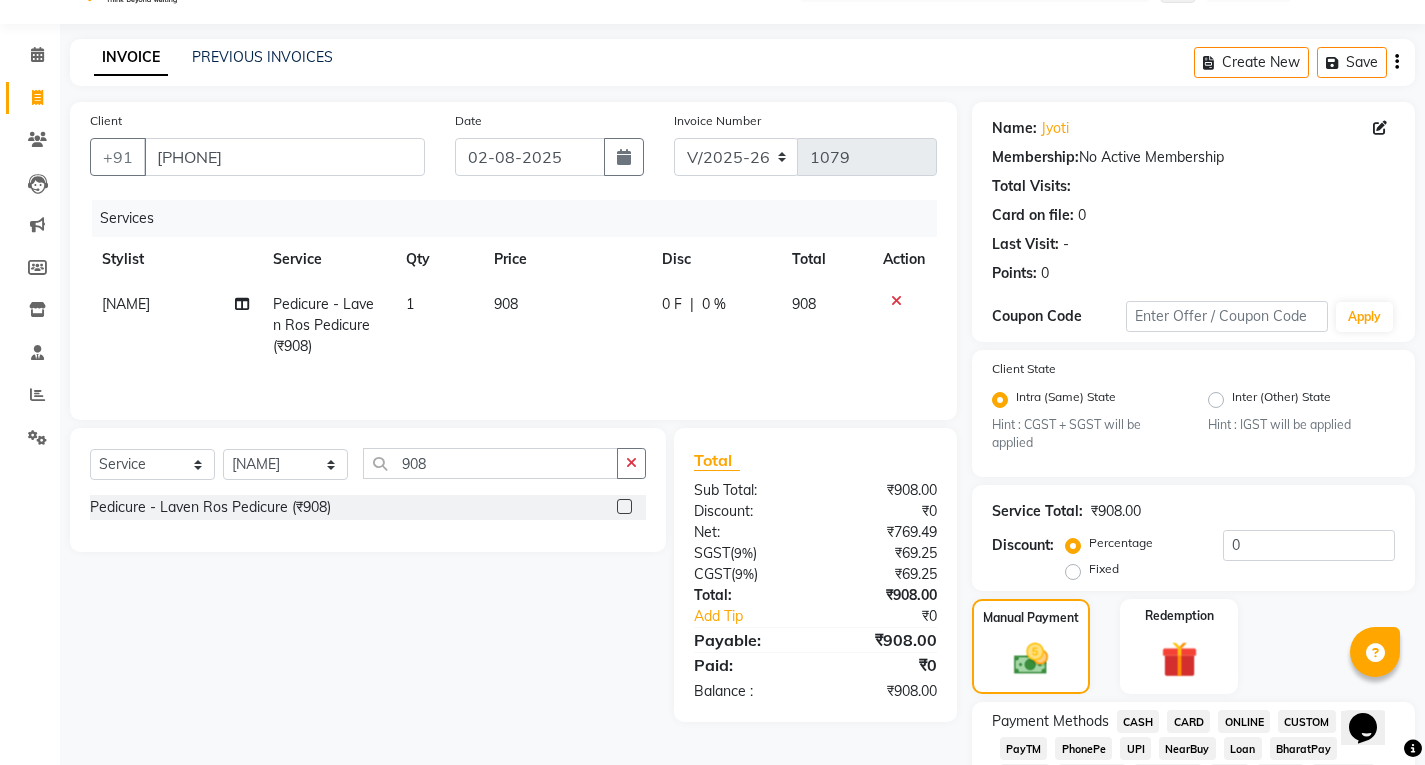 click on "908" 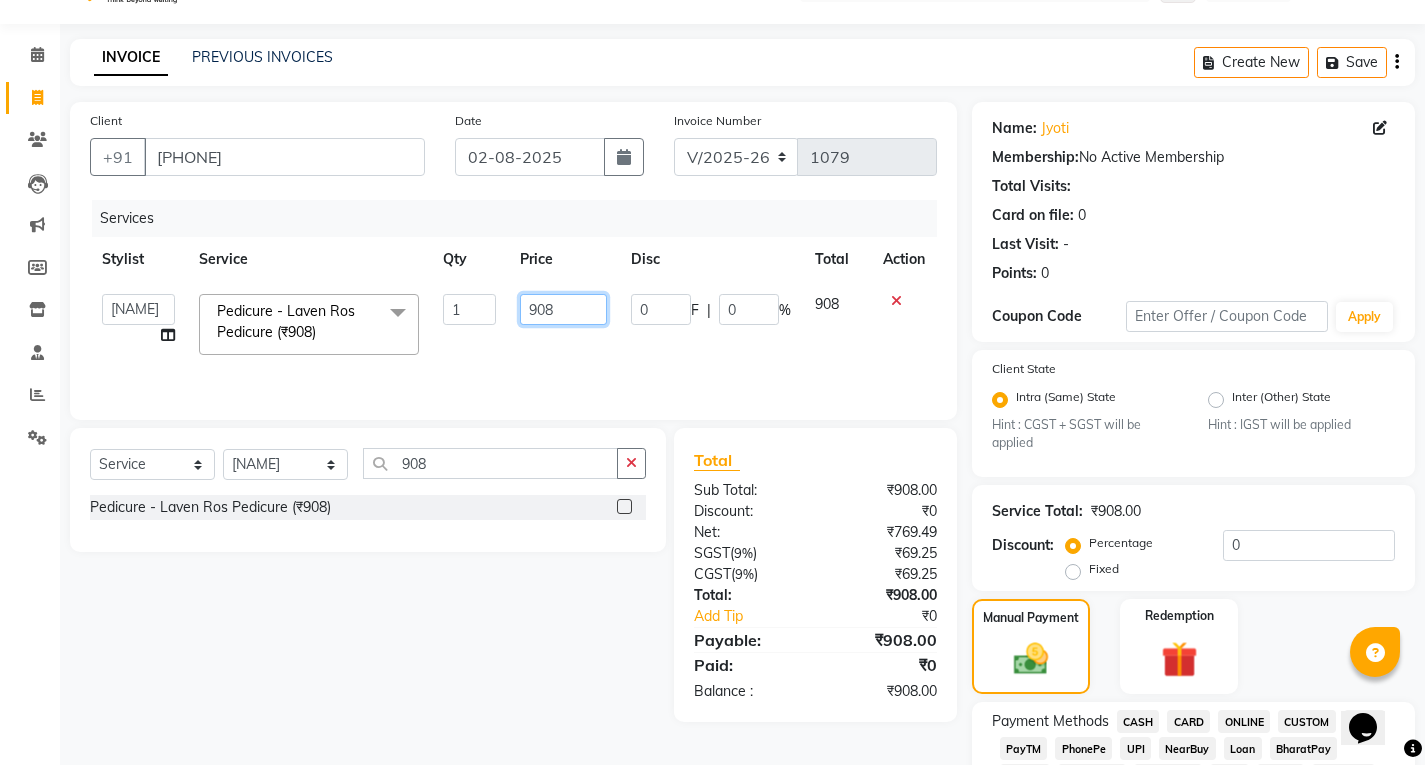 drag, startPoint x: 548, startPoint y: 315, endPoint x: 549, endPoint y: 295, distance: 20.024984 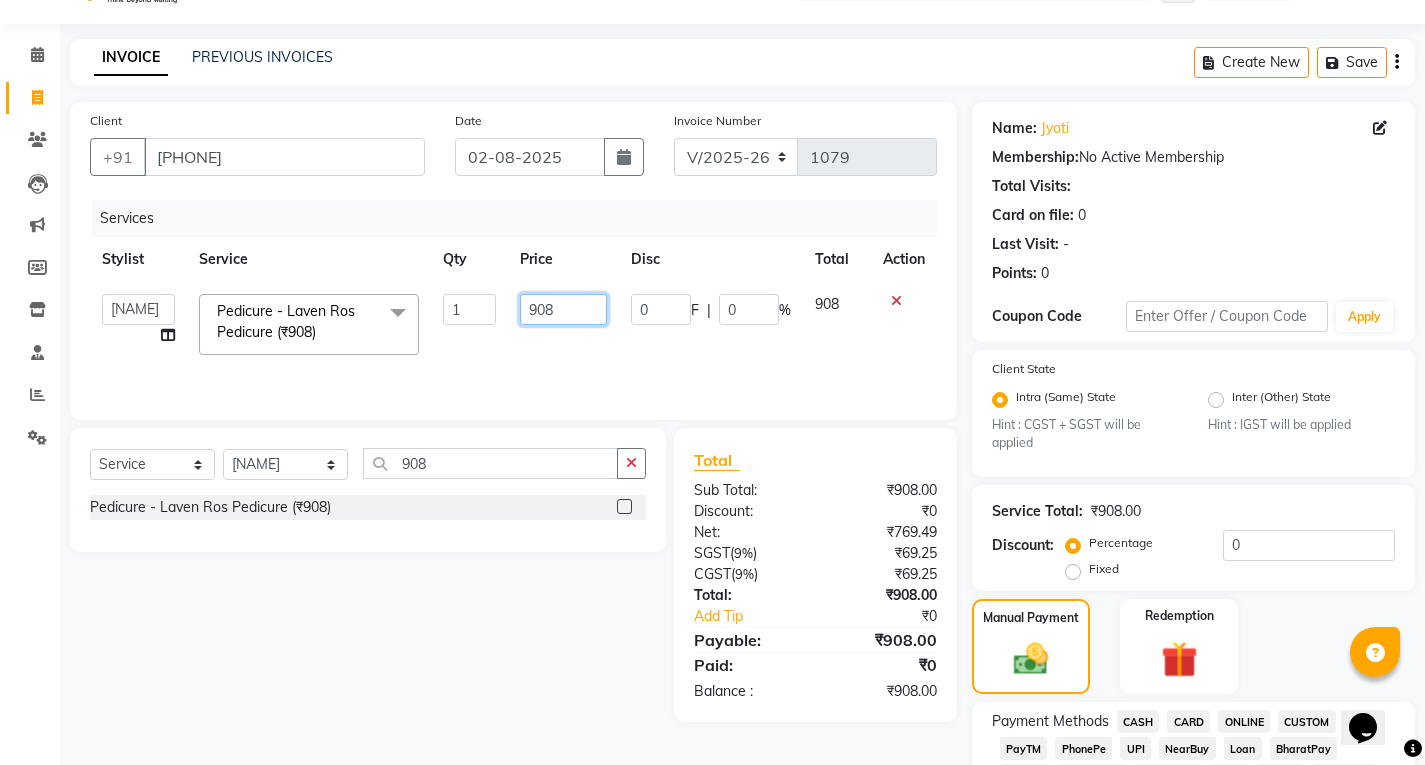 click on "908" 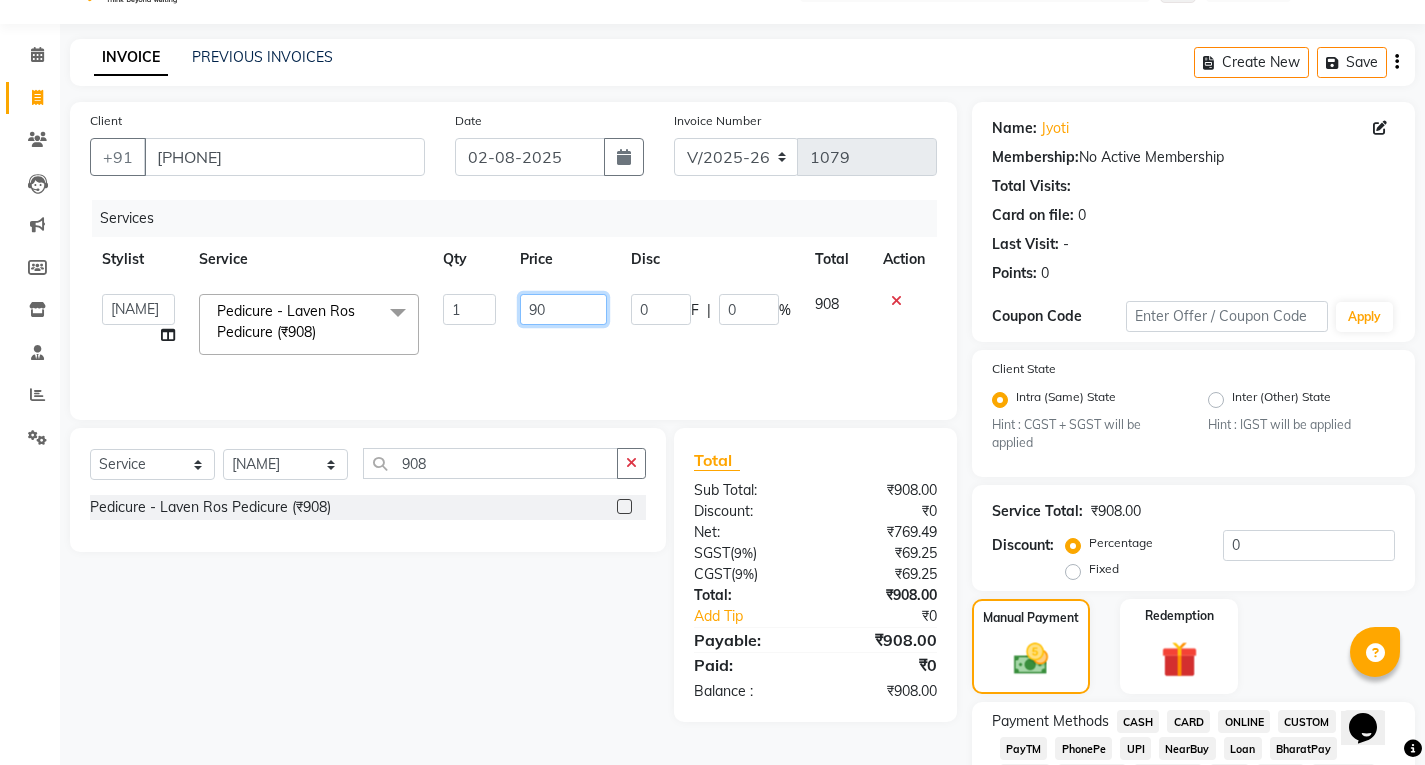 type on "9" 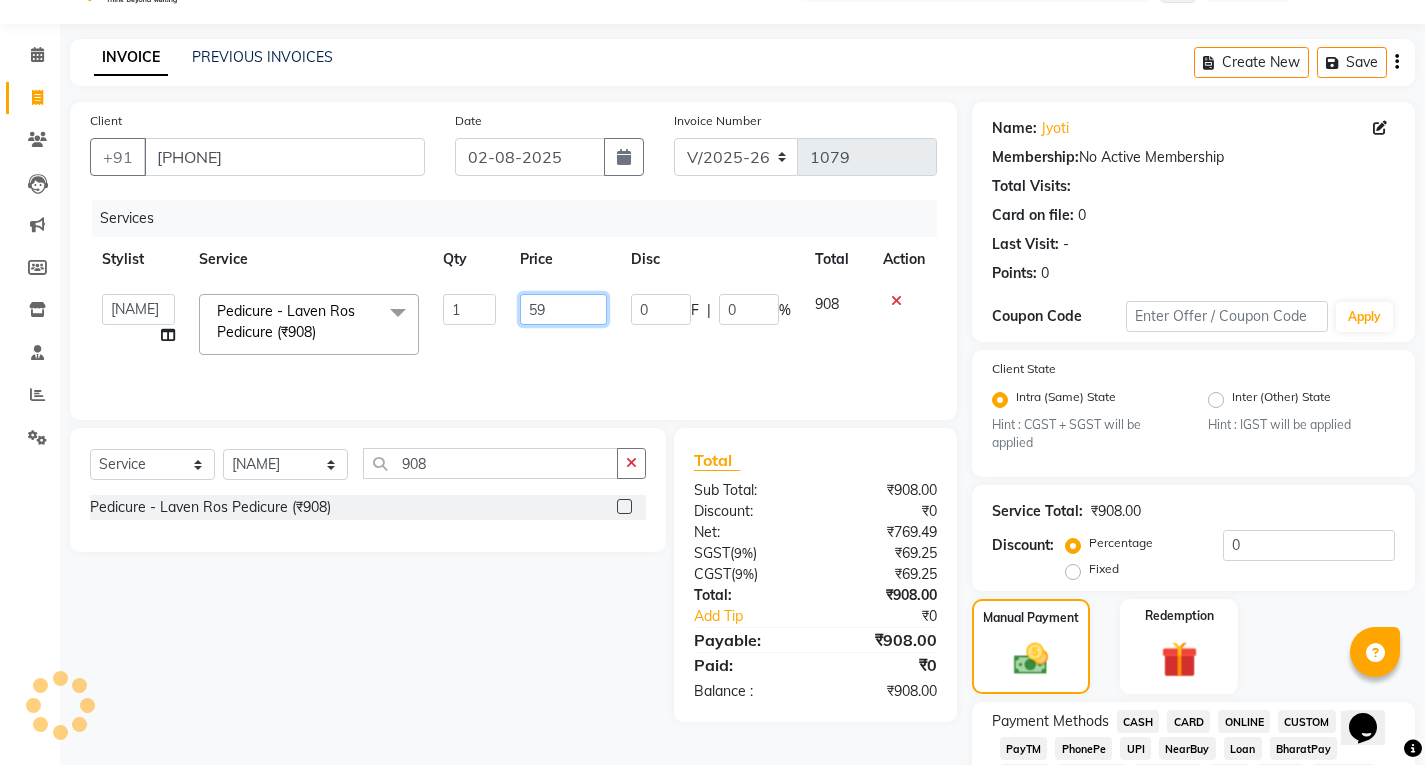 type on "599" 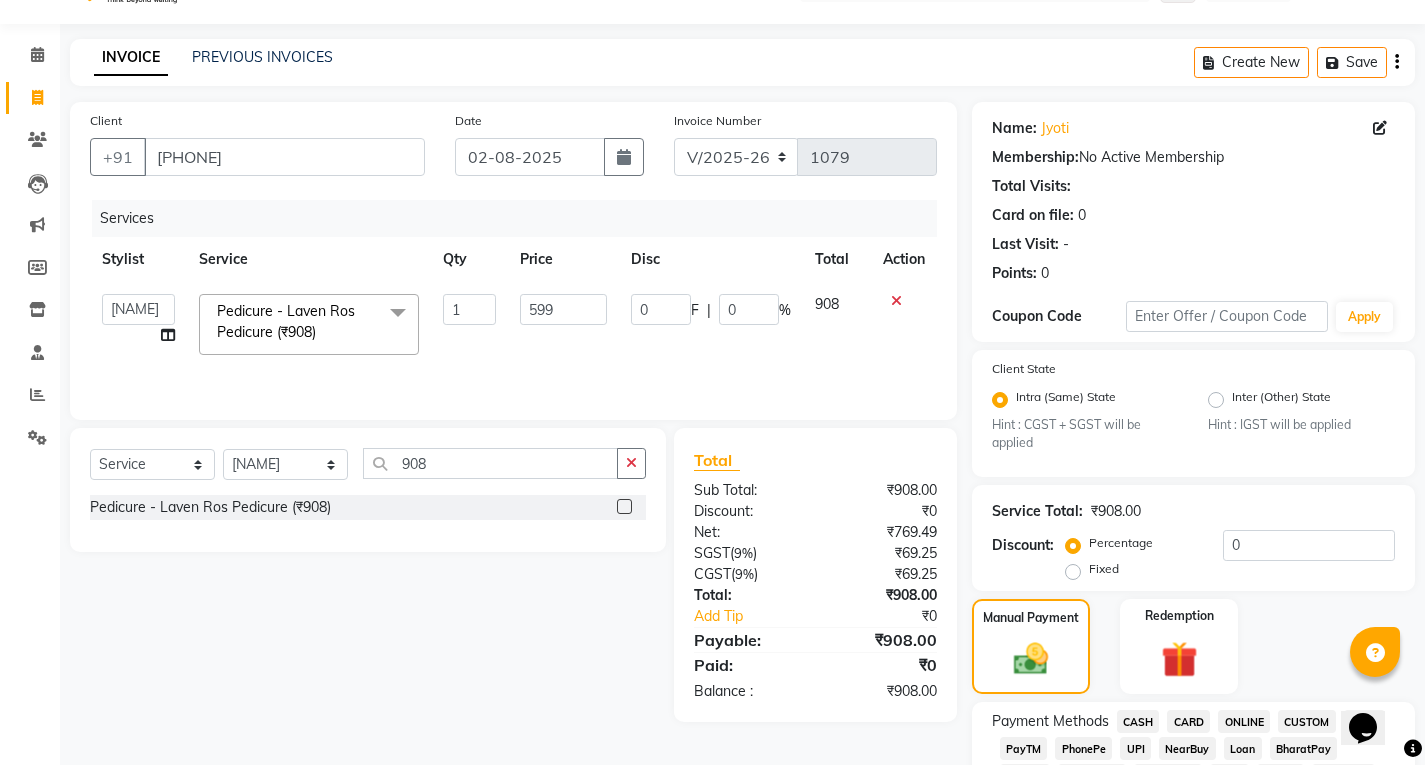 click on "599" 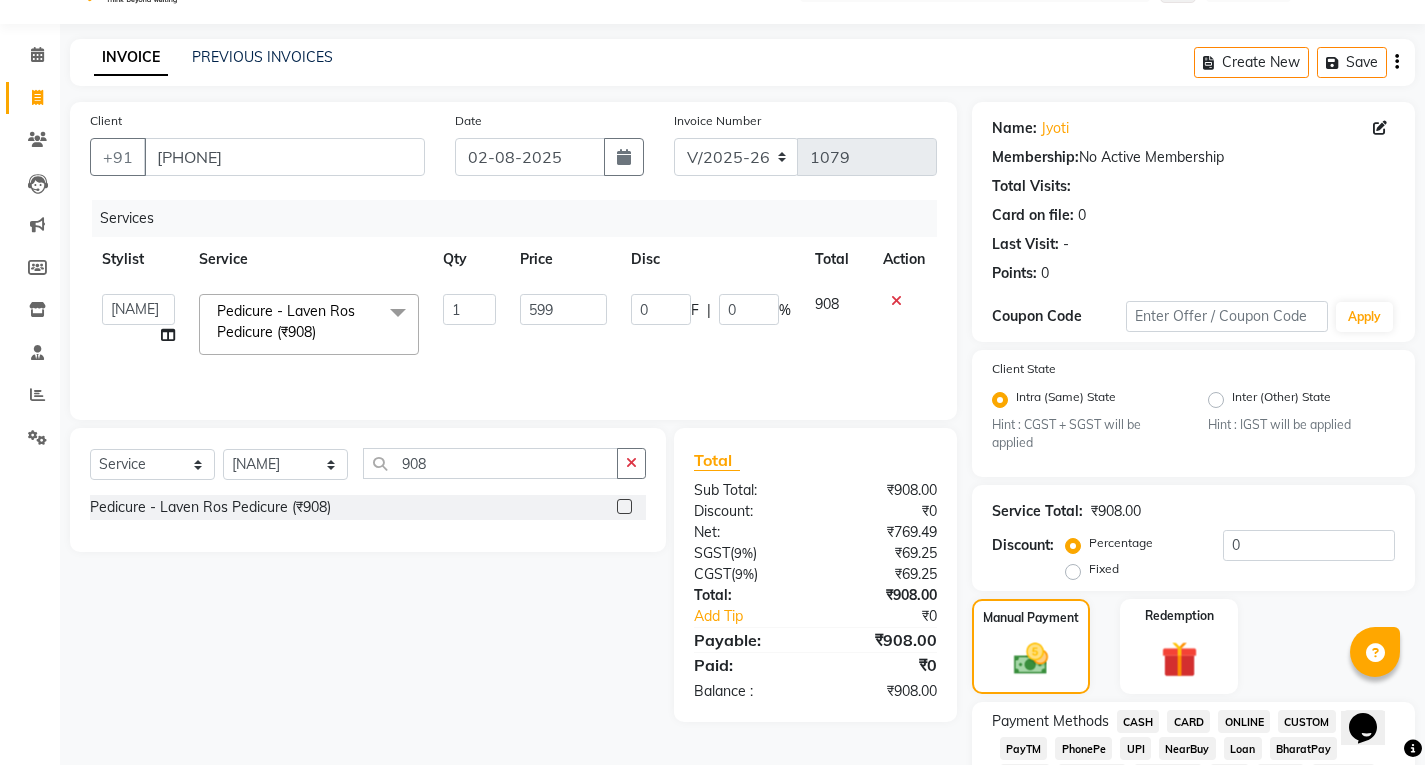 select on "61236" 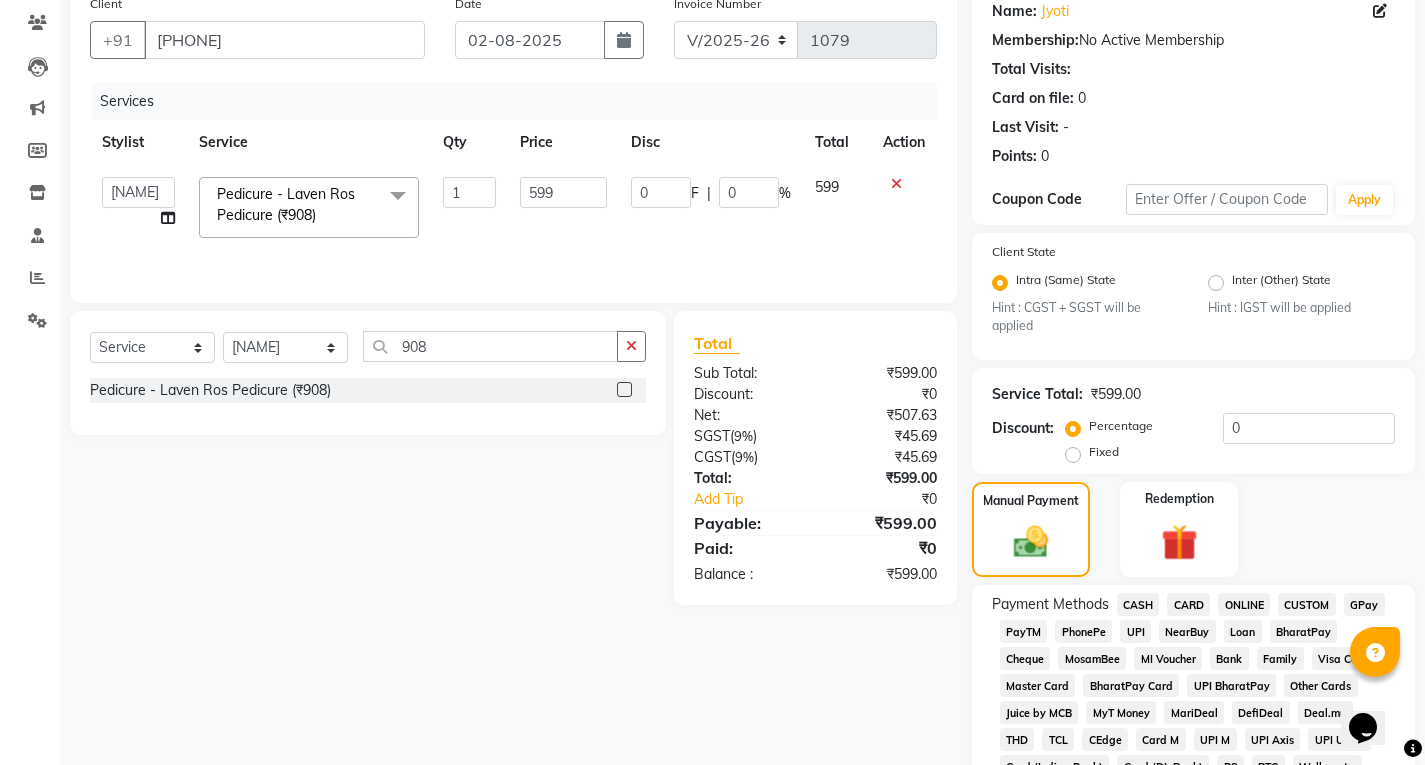 scroll, scrollTop: 200, scrollLeft: 0, axis: vertical 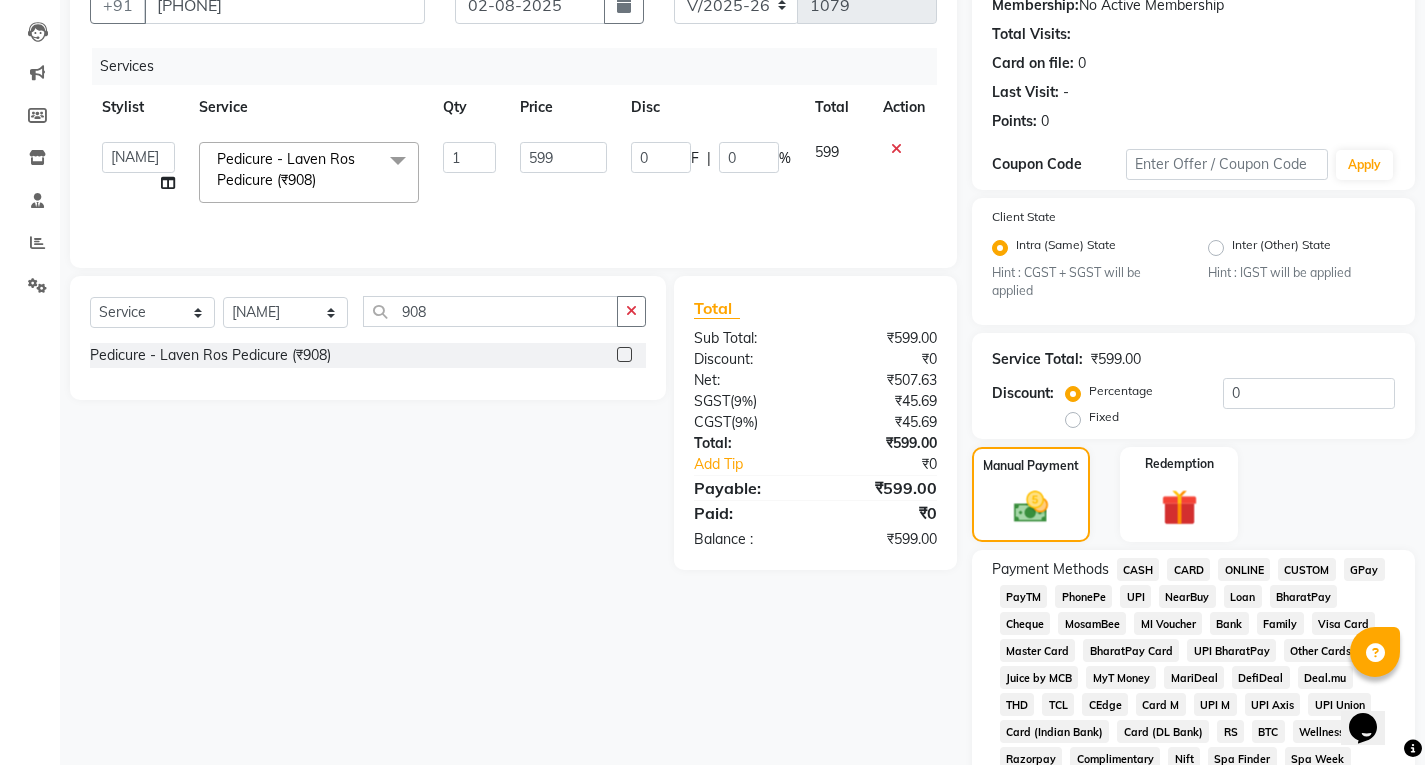 click on "UPI" 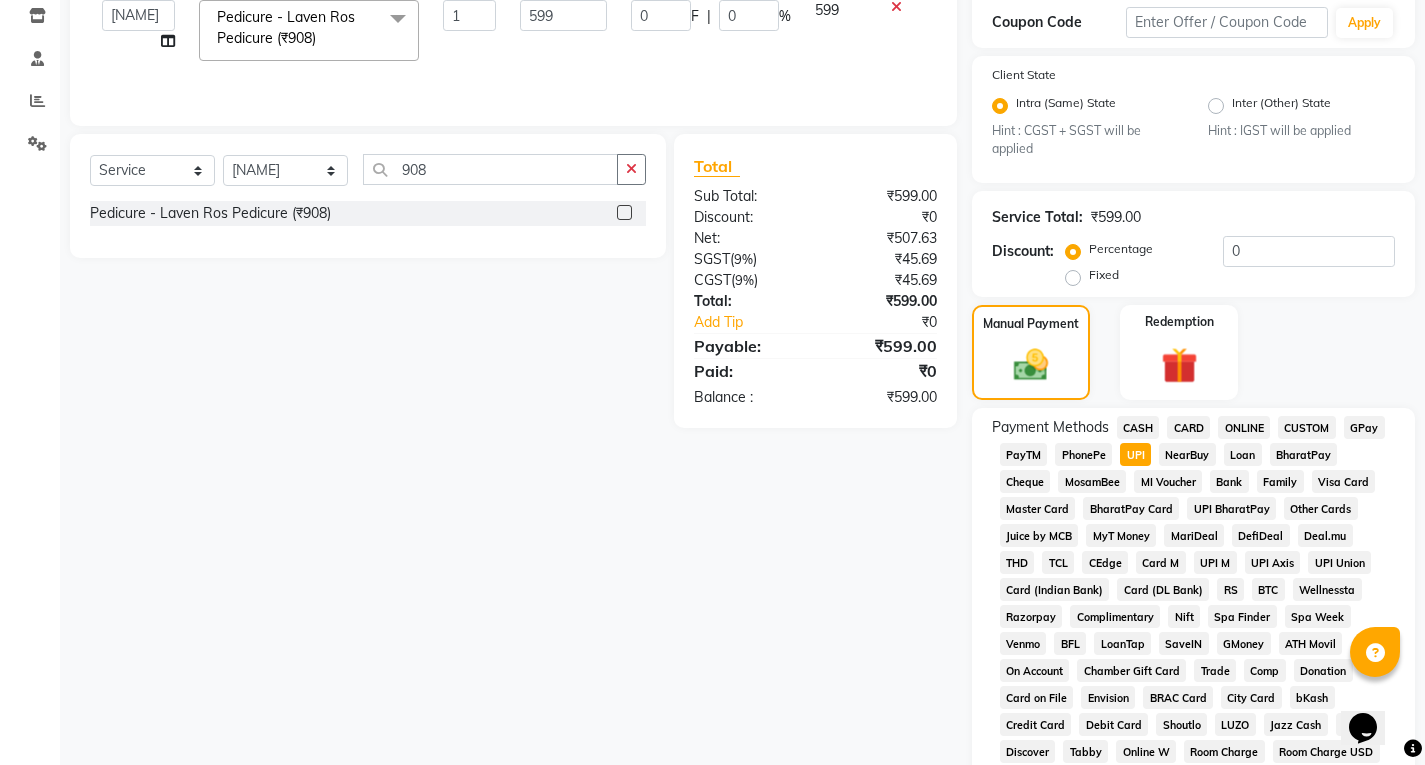 scroll, scrollTop: 848, scrollLeft: 0, axis: vertical 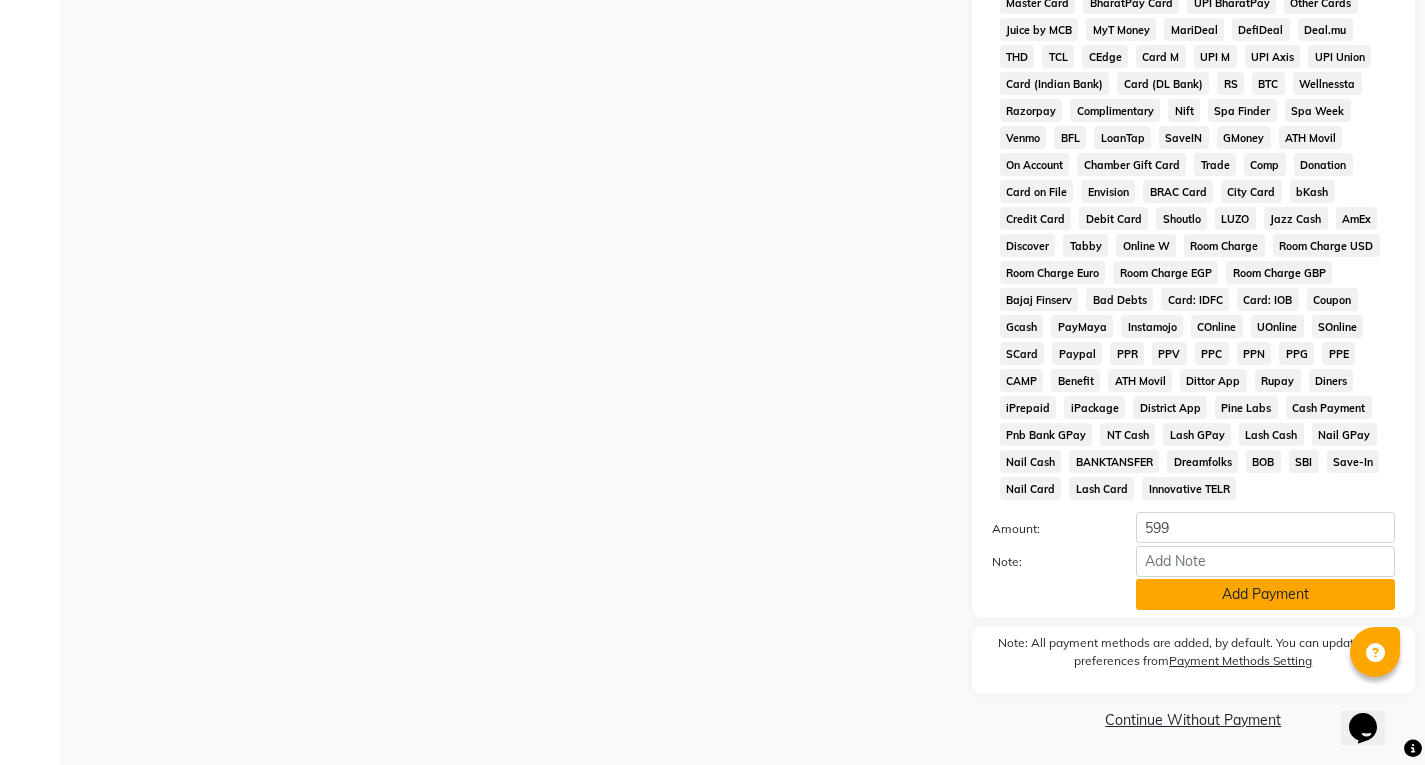click on "Add Payment" 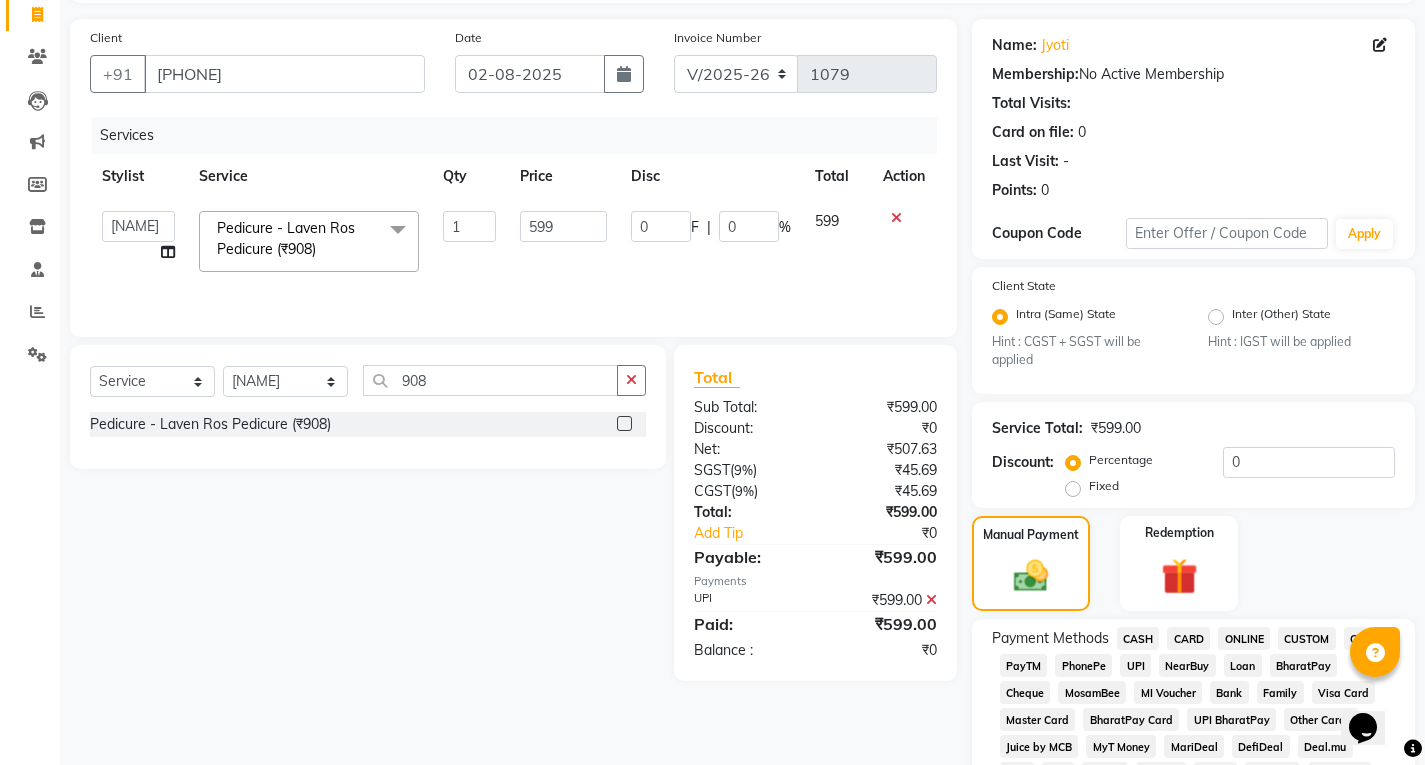 scroll, scrollTop: 0, scrollLeft: 0, axis: both 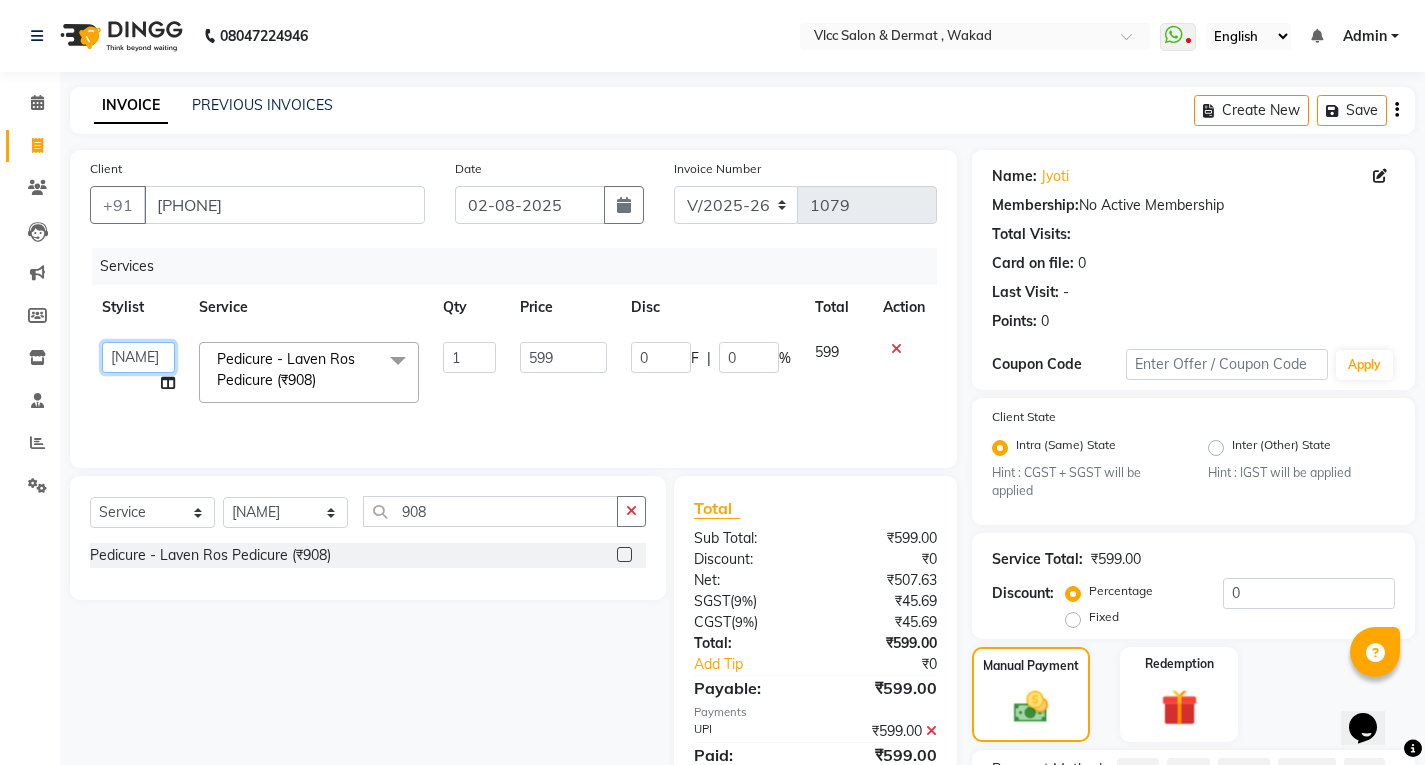 click on "[NAME] [NAME] [NAME] Dr [NAME] [NAME] [NAME] [NAME] [NAME] [NAME] [NAME] [NAME] [NAME] [NAME] [NAME] [NAME] [NAME] [NAME] [NAME]" 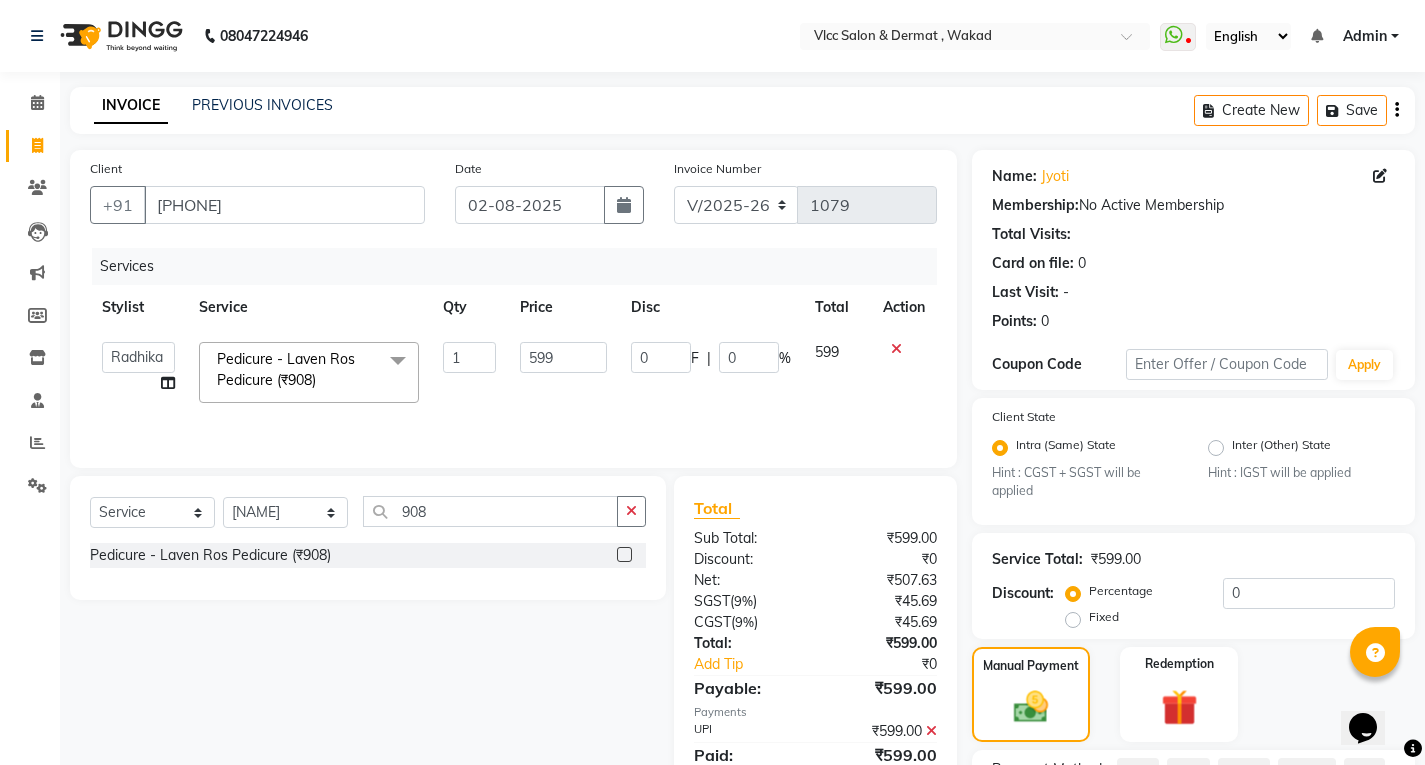 select on "87879" 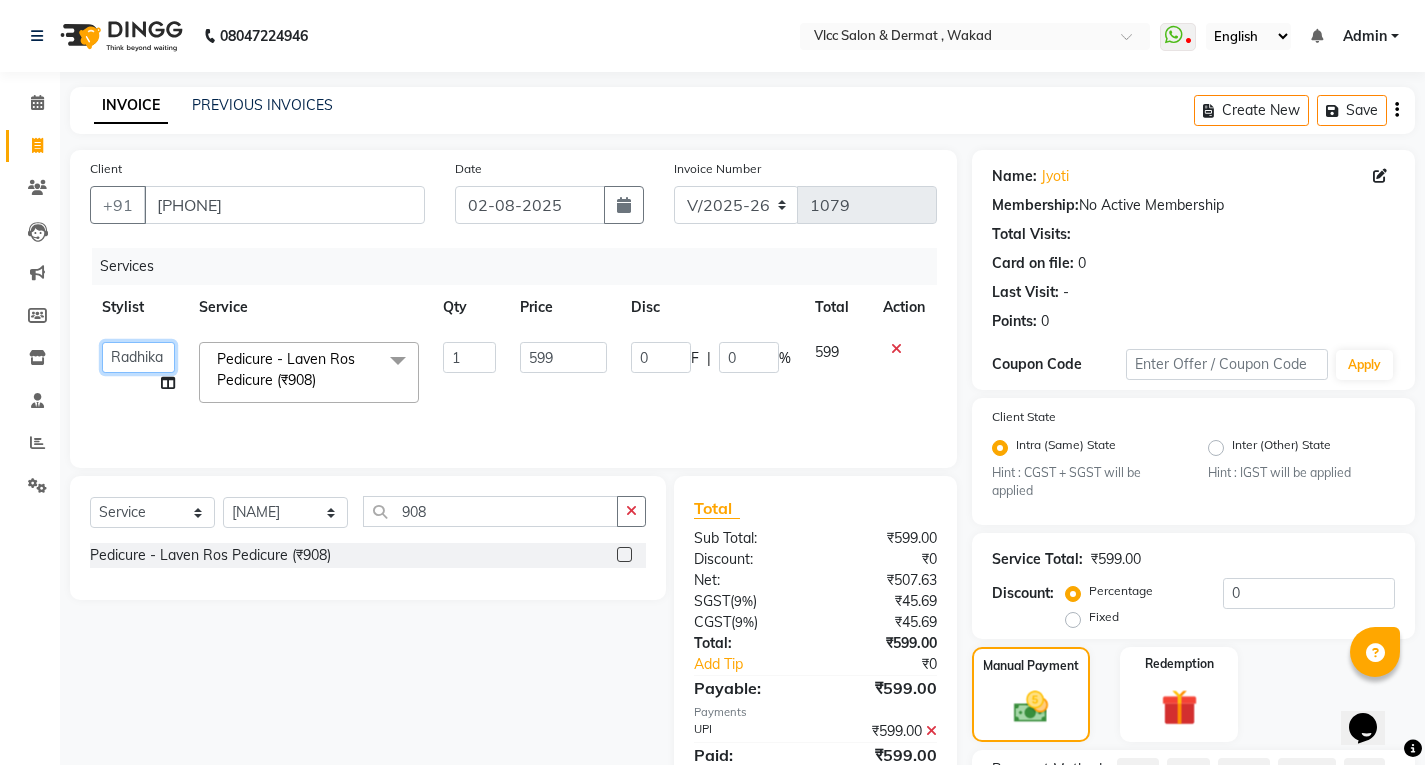 click on "[NAME] [NAME] [NAME] Dr [NAME] [NAME] [NAME] [NAME] [NAME] [NAME] [NAME] [NAME] [NAME] [NAME] [NAME] [NAME] [NAME] [NAME] [NAME]" 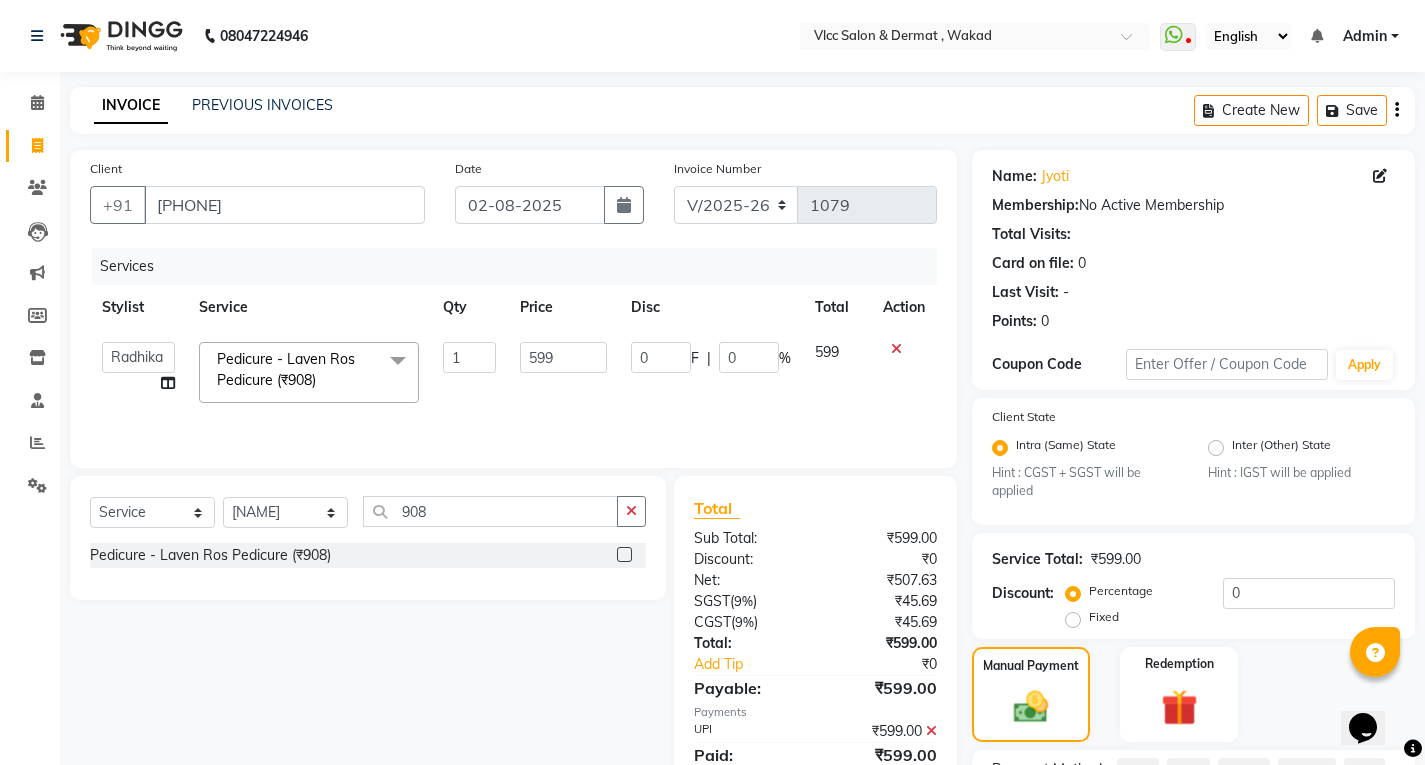 click on "Services Stylist Service Qty Price Disc Total Action [NAME] [NAME] [NAME] Dr [NAME] [NAME] [NAME] [NAME] [NAME] [NAME] [NAME] [NAME] [NAME] [NAME] [NAME] [NAME] [NAME] [NAME] [NAME] Pedicure - Laven Ros Pedicure (₹908) x Waxing - Regular Waxing Underarms Waxing - Regular Waxing Midriff Wax. Waxing - Regular Waxing Half Legs Waxing - Regular Waxing Half Arms Waxing - Regular Waxing Half (Arms+Legs+Underarms) Waxing - Regular Waxing Full Legs Waxing - Regular Waxing Full Arms Waxing - Regular Waxing Full Body Waxing - Regular Waxing Full Back/Front(Each) Waxing - Regular Waxing Bikini Line Wax Waxing - Regular Waxing Full Body Waxing - Peel Off Wax Upper Lips Waxing - Peel Off Wax Forehead Waxing - Peel Off Wax Sidelocks Waxing - Peel Off Wax Underarms Waxing - Peel Off Wax Chin & Neck Waxing - Peel Off Wax Bikini Line Waxing - Peel Off Wax Full Face Waxing - Peel Off Wax Buttocks Waxing - Peel Off Wax Full Bikini Waxing- Roll On Wax Full Arms Male Waxing- Full Arms HIFU" 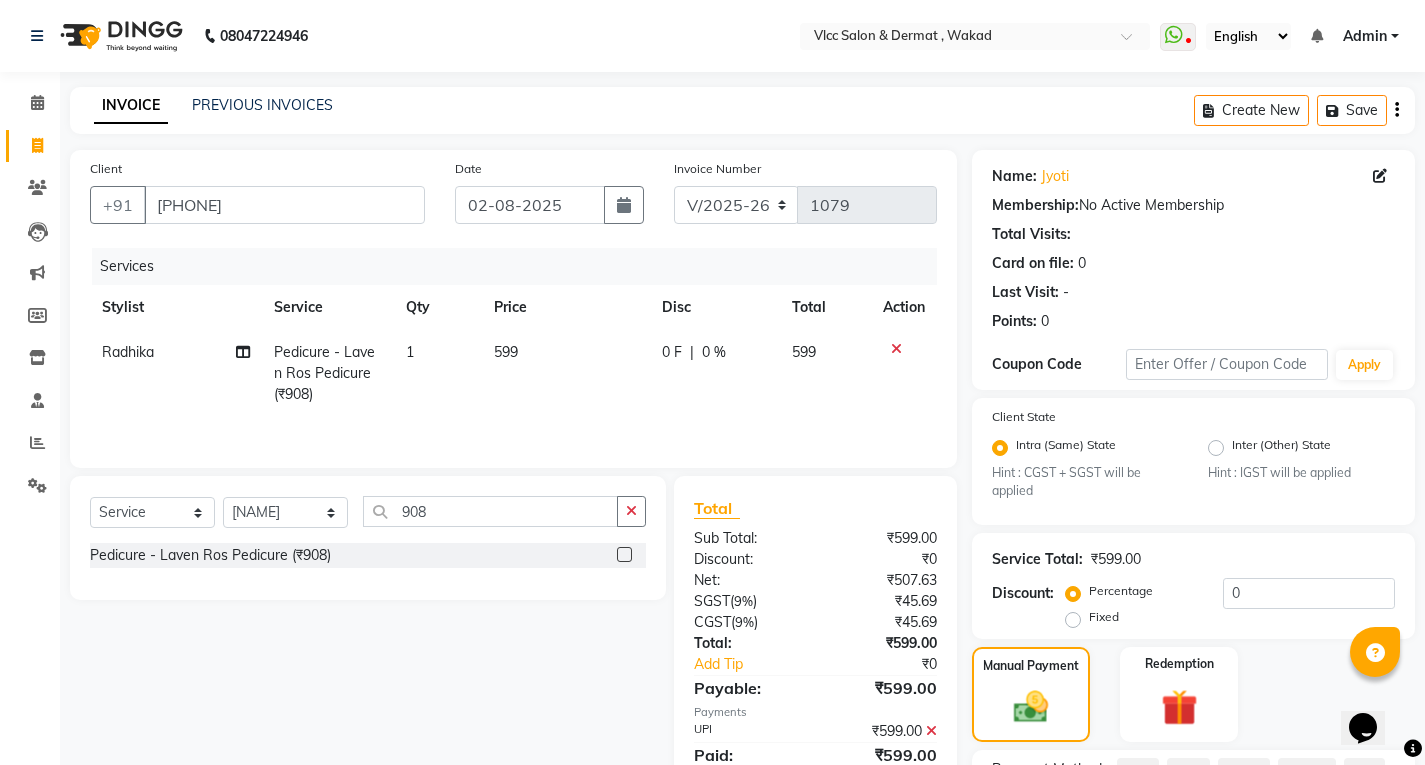 scroll, scrollTop: 400, scrollLeft: 0, axis: vertical 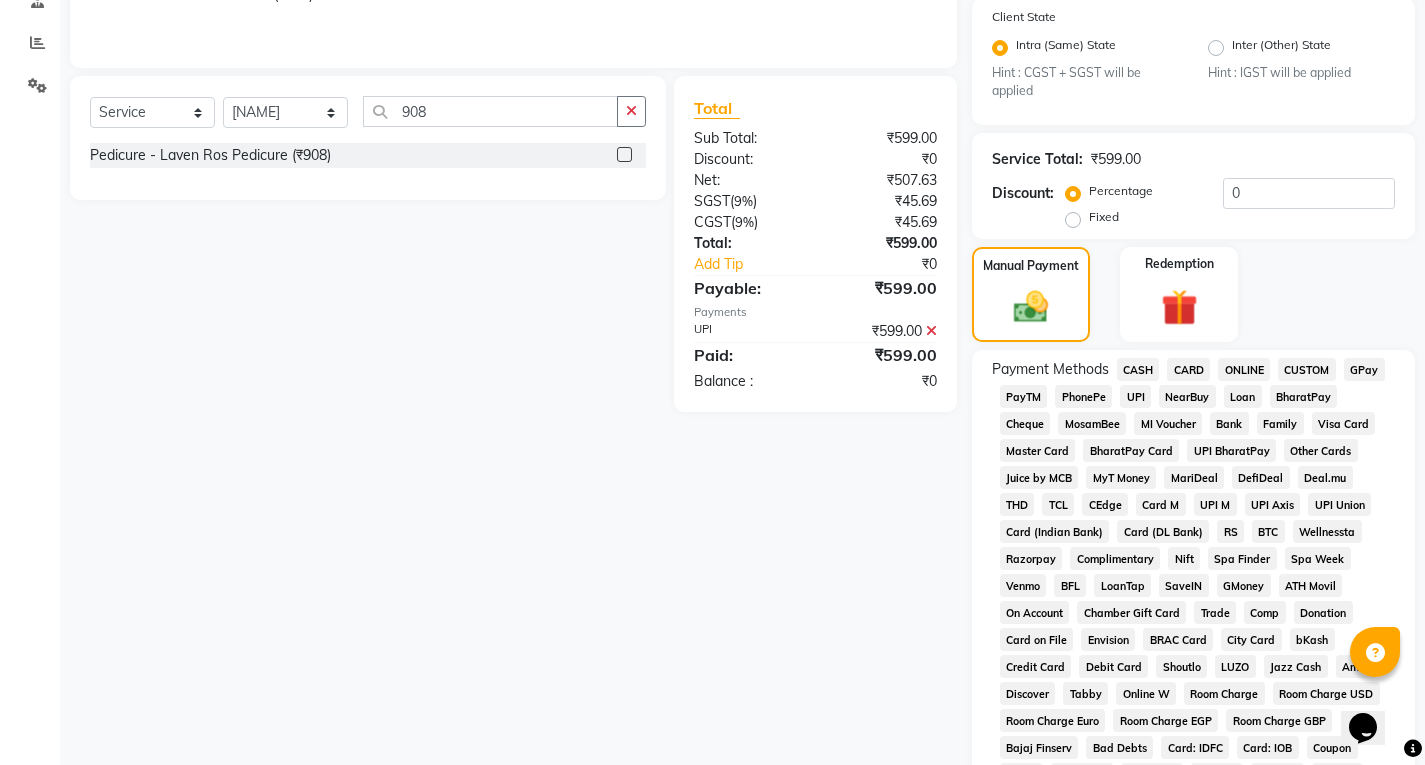 drag, startPoint x: 1135, startPoint y: 394, endPoint x: 1152, endPoint y: 411, distance: 24.04163 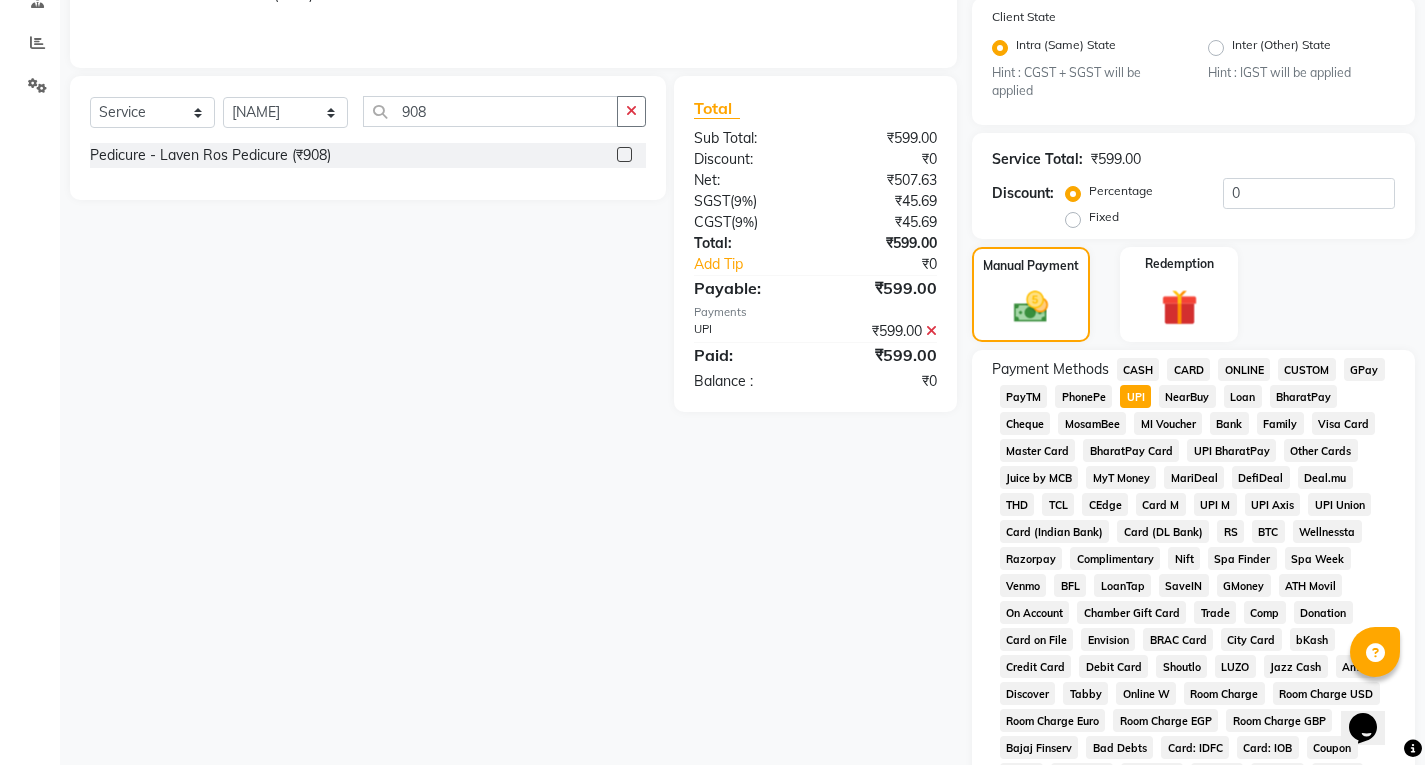 drag, startPoint x: 674, startPoint y: 563, endPoint x: 679, endPoint y: 552, distance: 12.083046 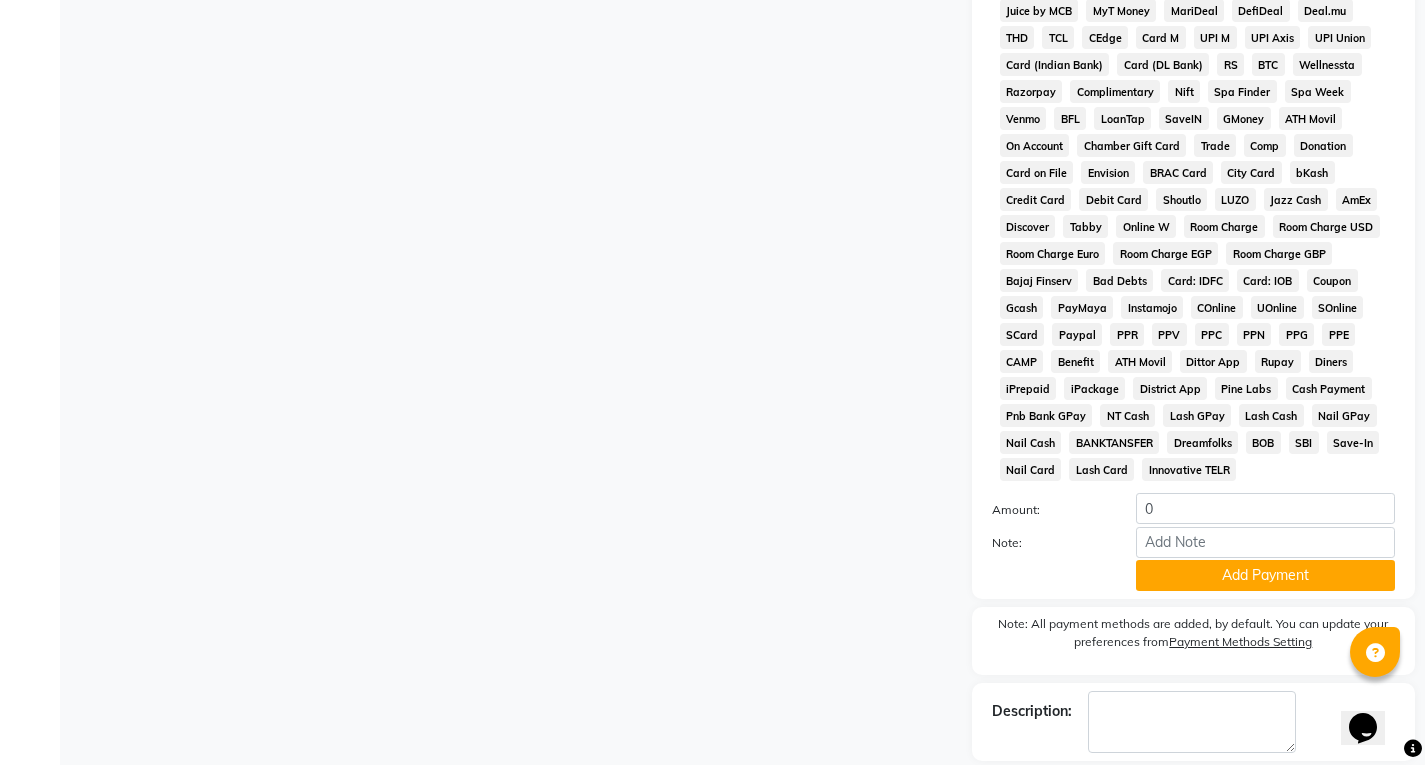 scroll, scrollTop: 932, scrollLeft: 0, axis: vertical 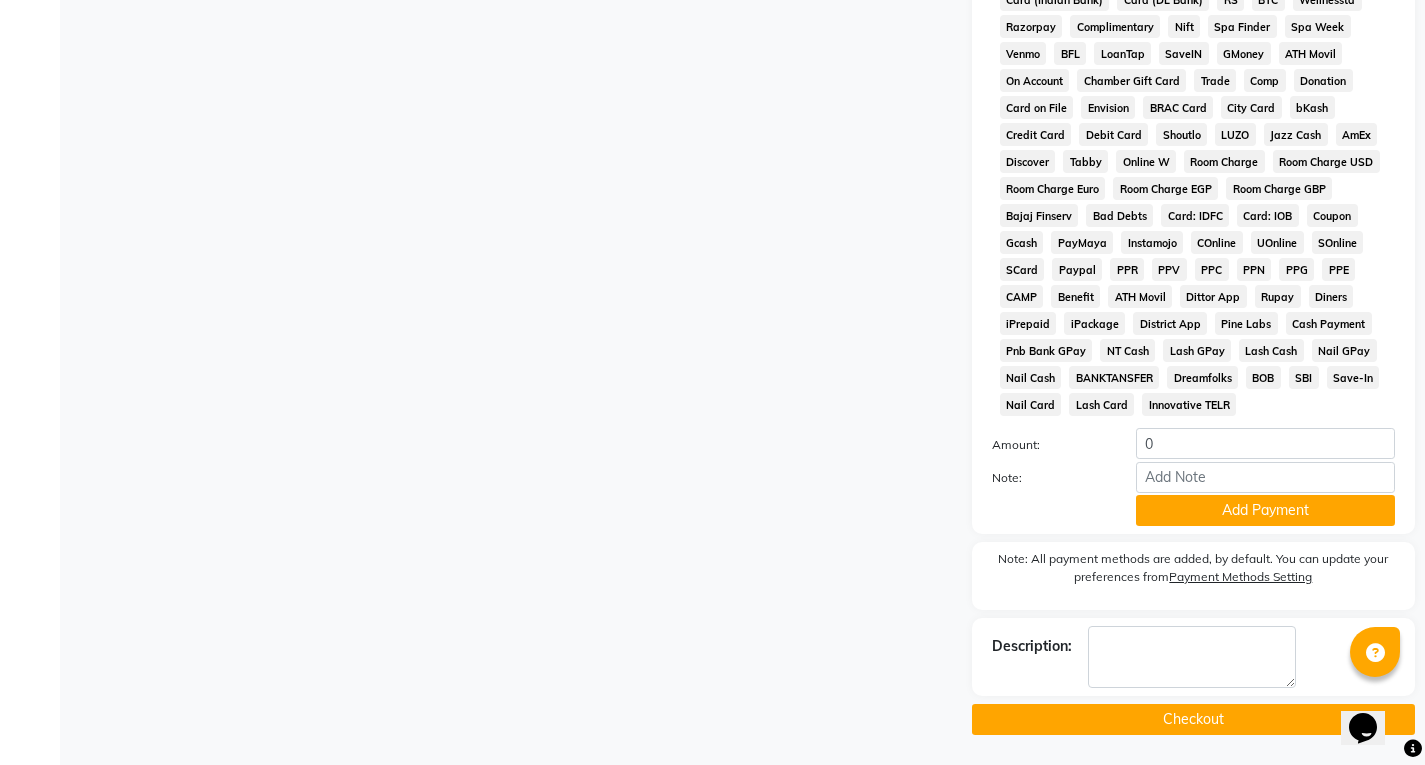 click on "Checkout" 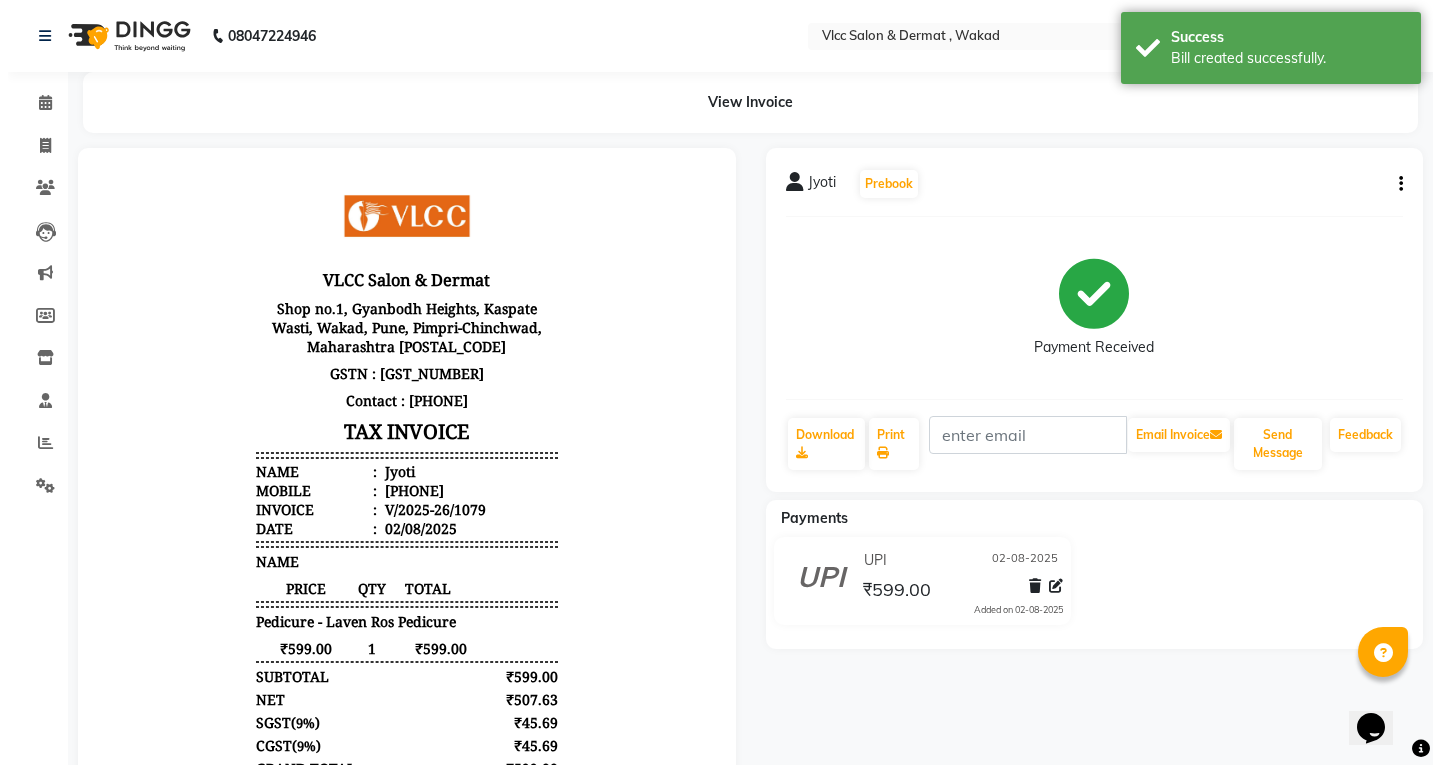 scroll, scrollTop: 16, scrollLeft: 0, axis: vertical 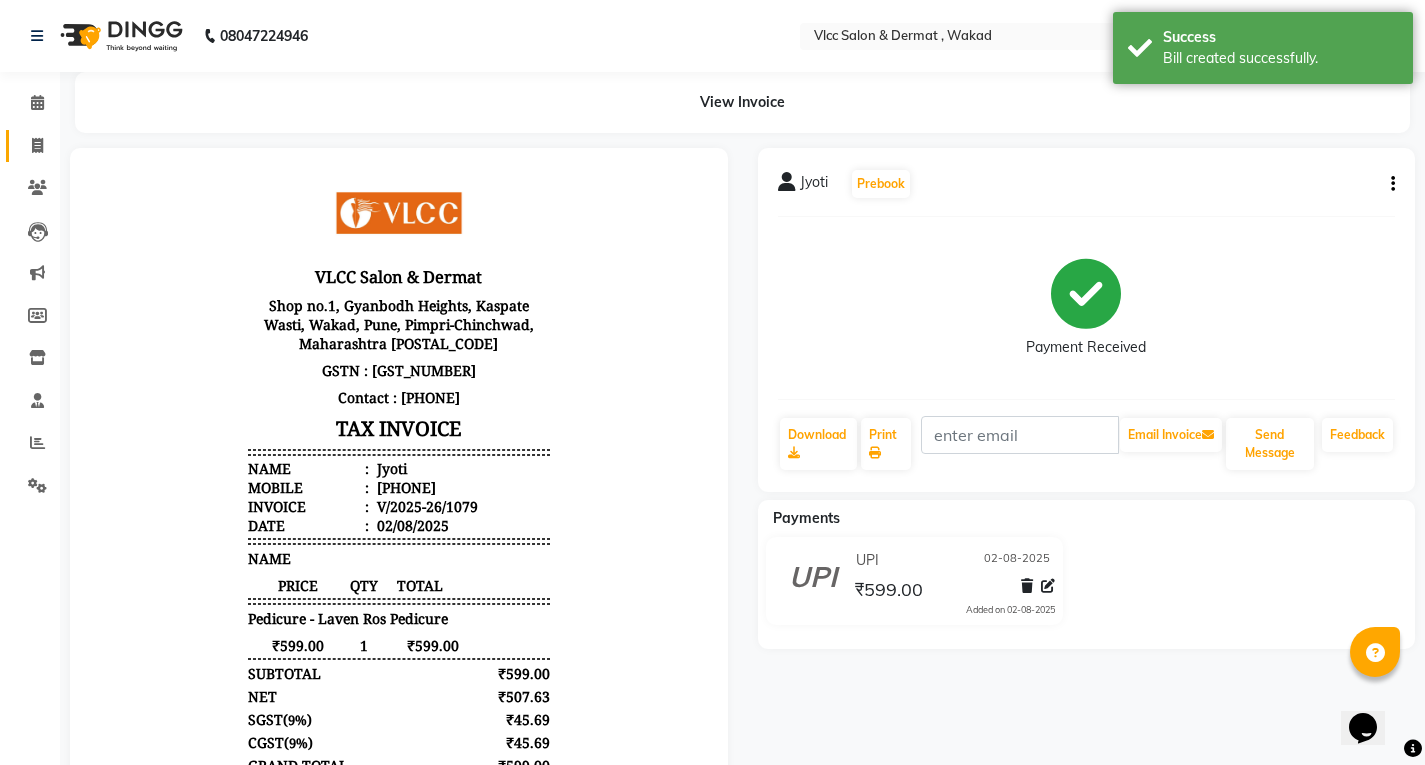 click on "Invoice" 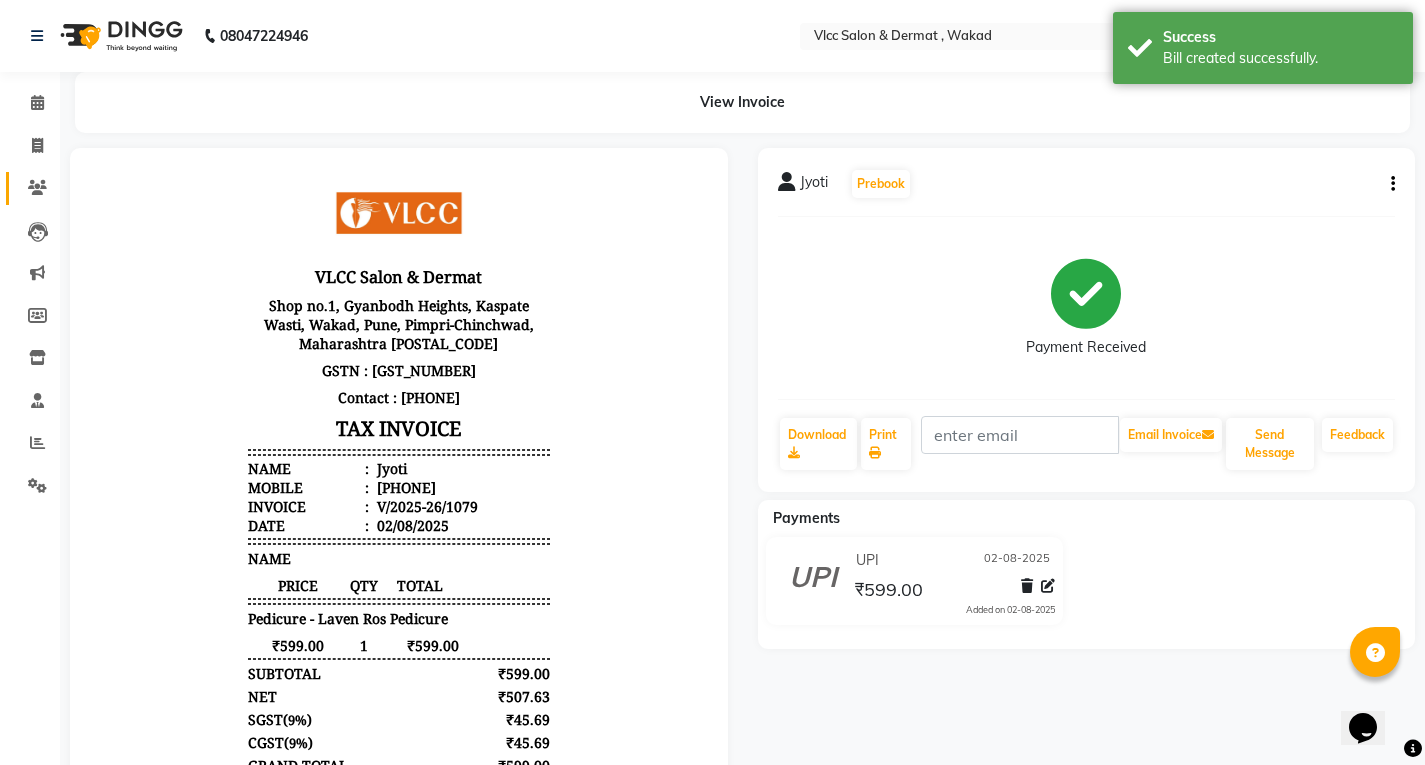 select on "service" 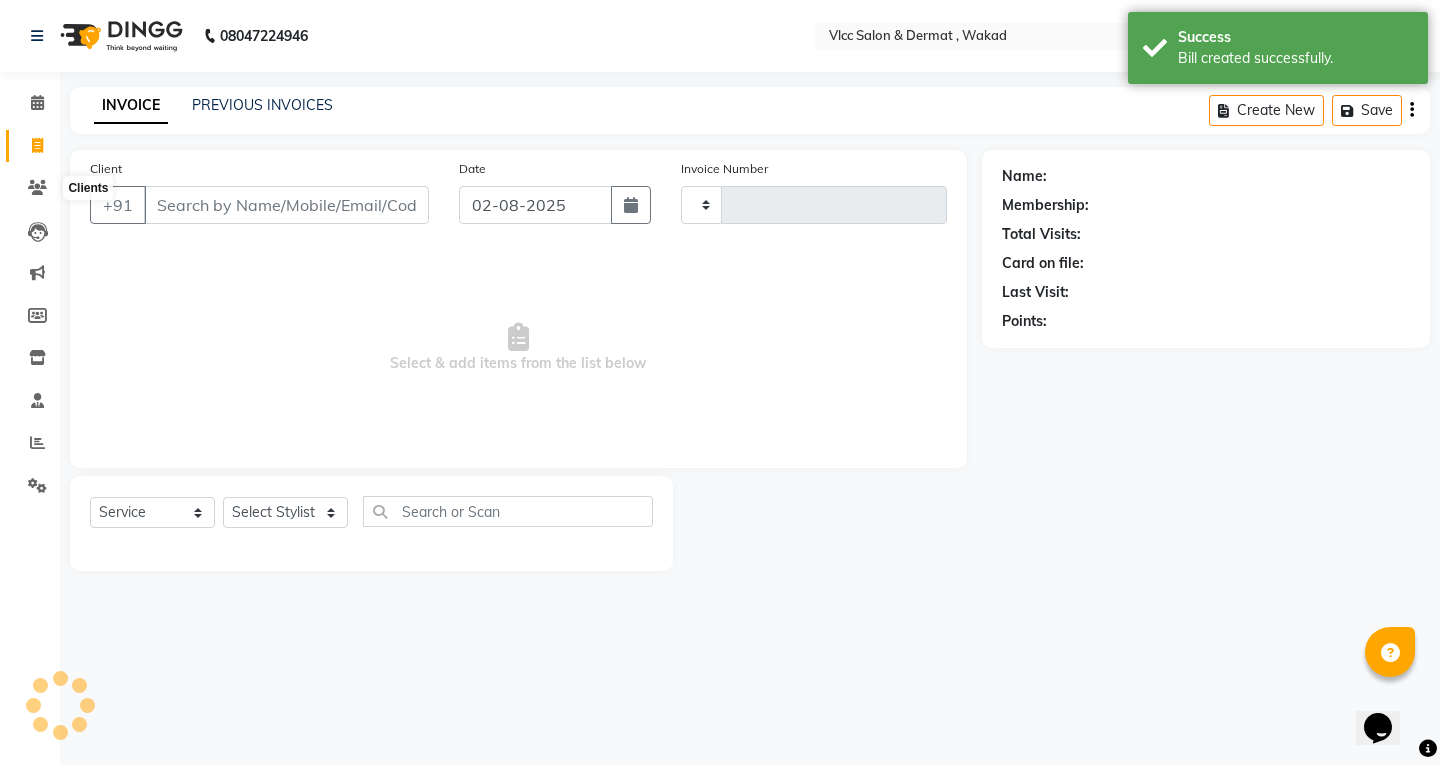type on "1080" 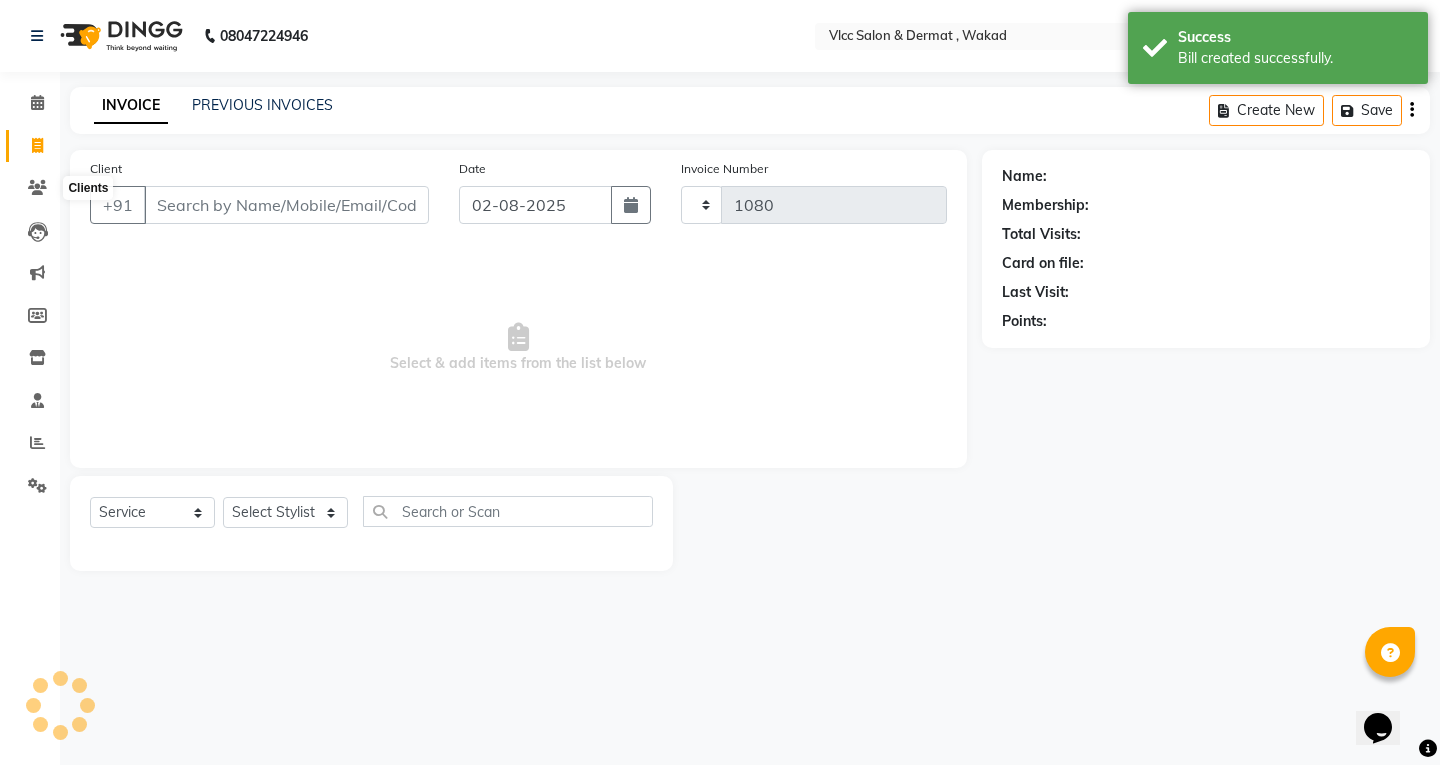 select on "5256" 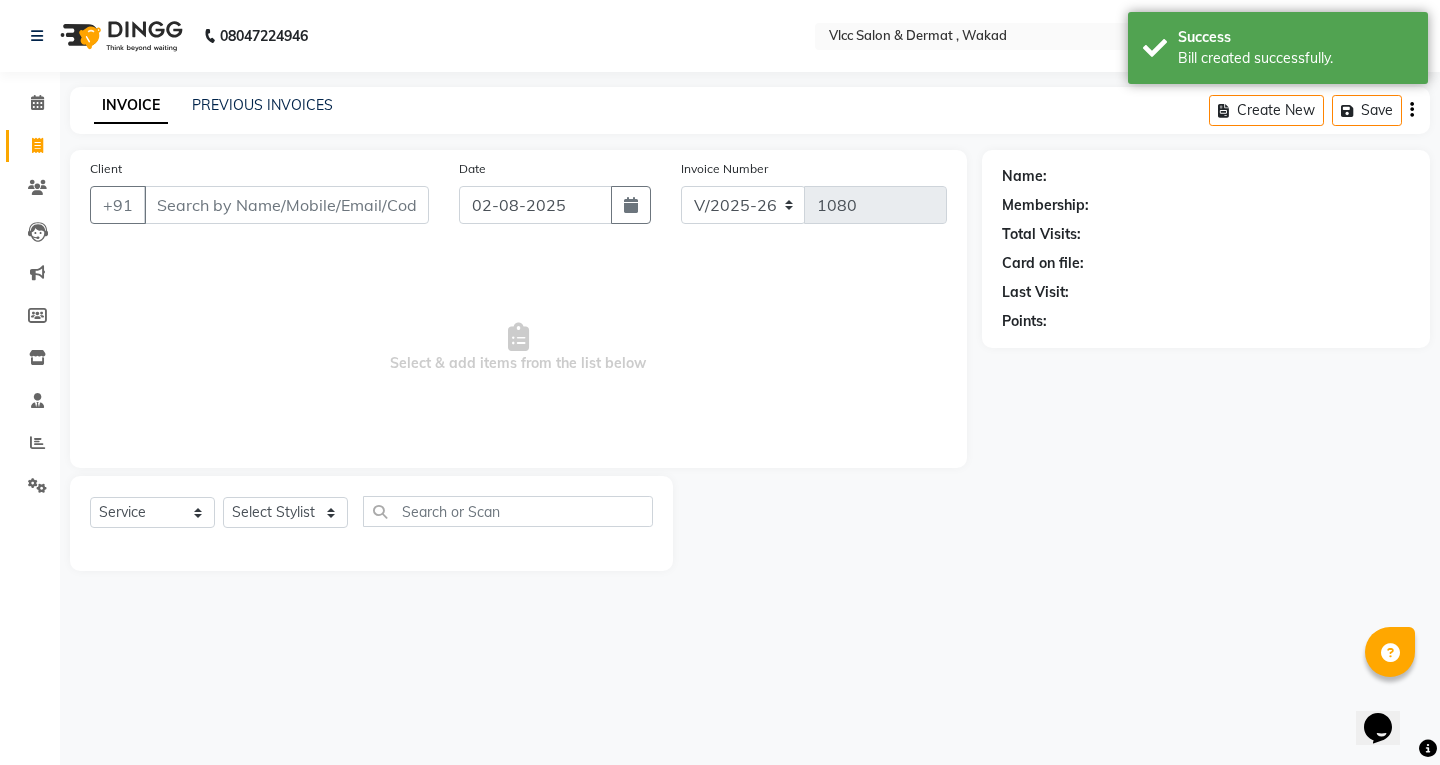click on "Client" at bounding box center (286, 205) 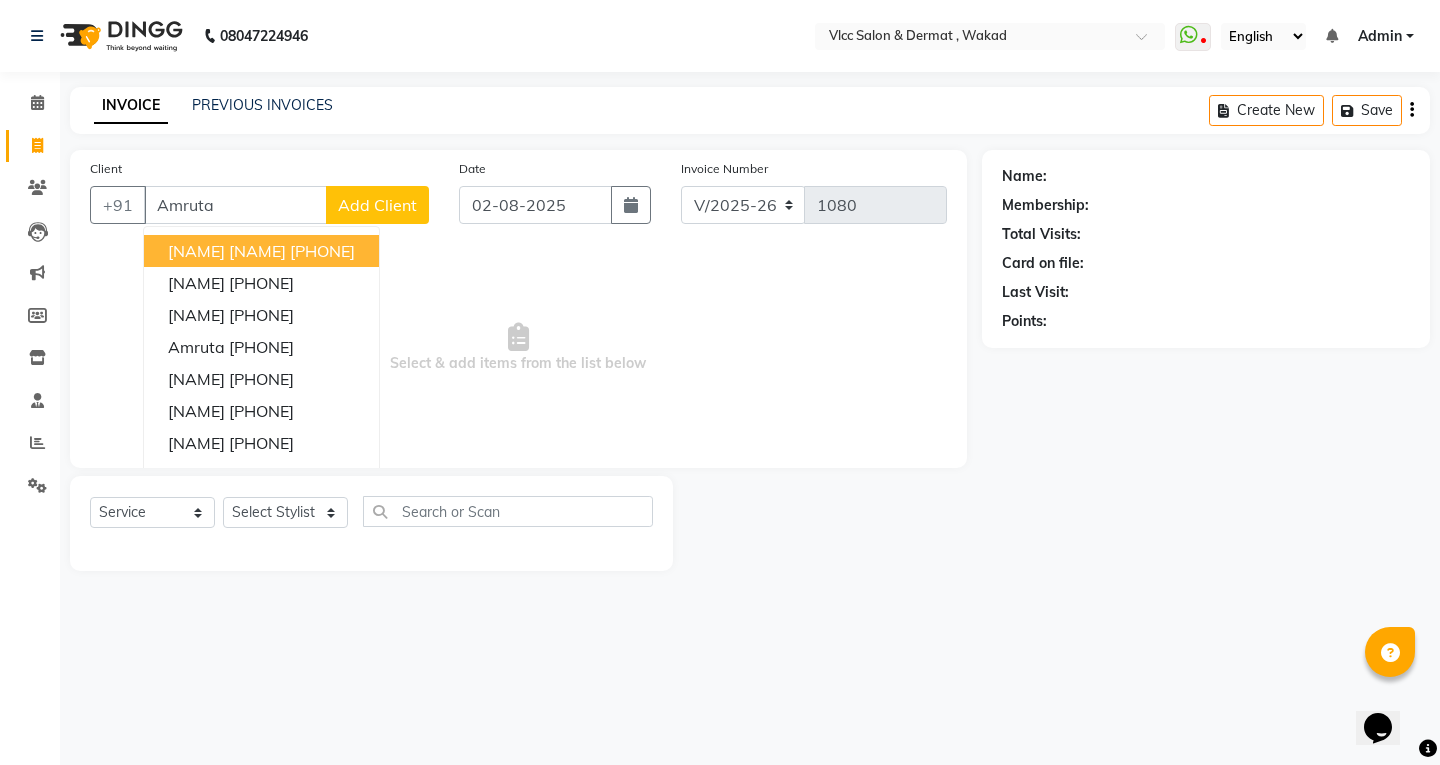 type on "Amruta" 